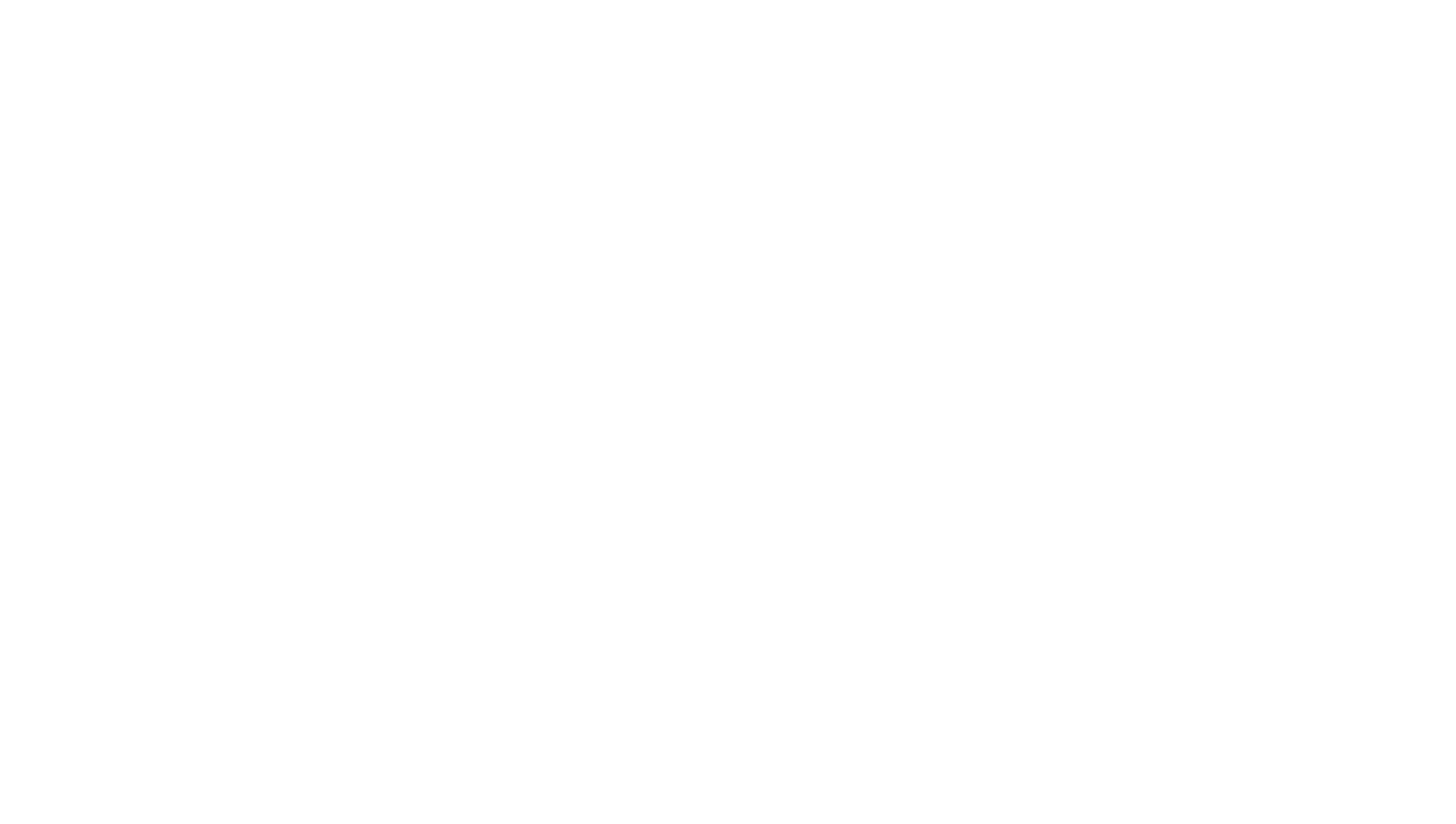 scroll, scrollTop: 0, scrollLeft: 0, axis: both 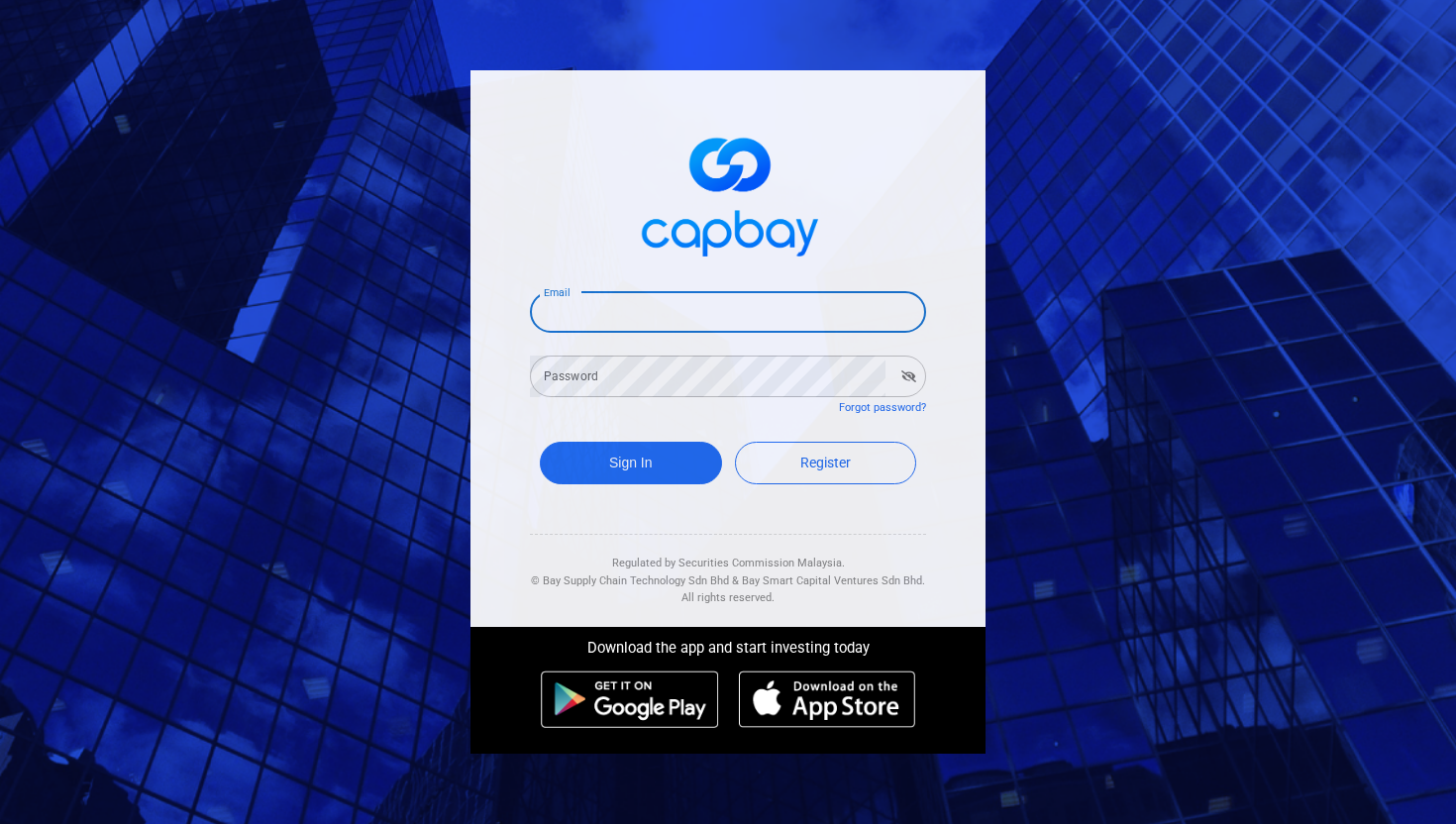 click on "Email" at bounding box center [728, 312] 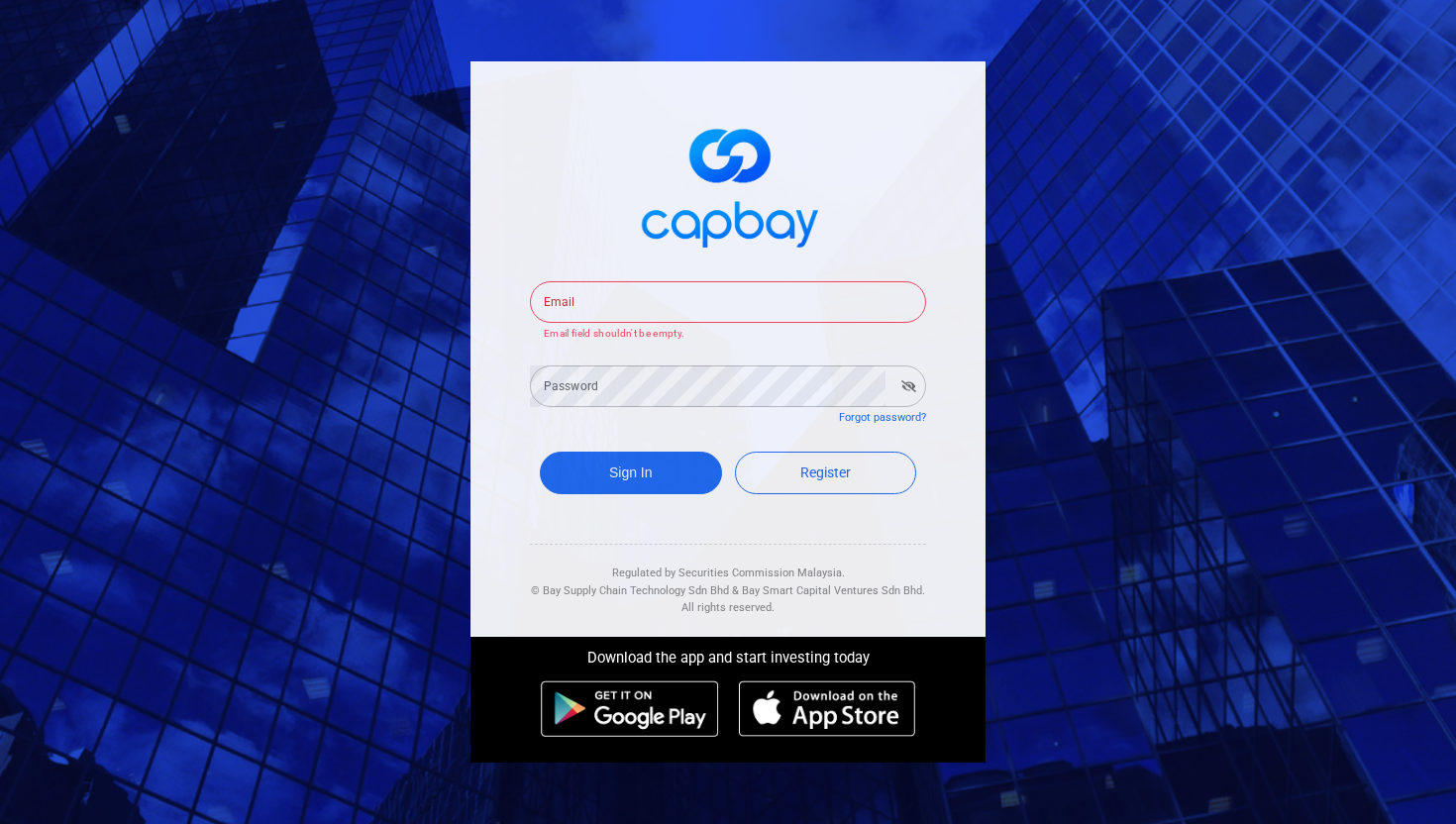 type on "ms.amandachin@gmail.com" 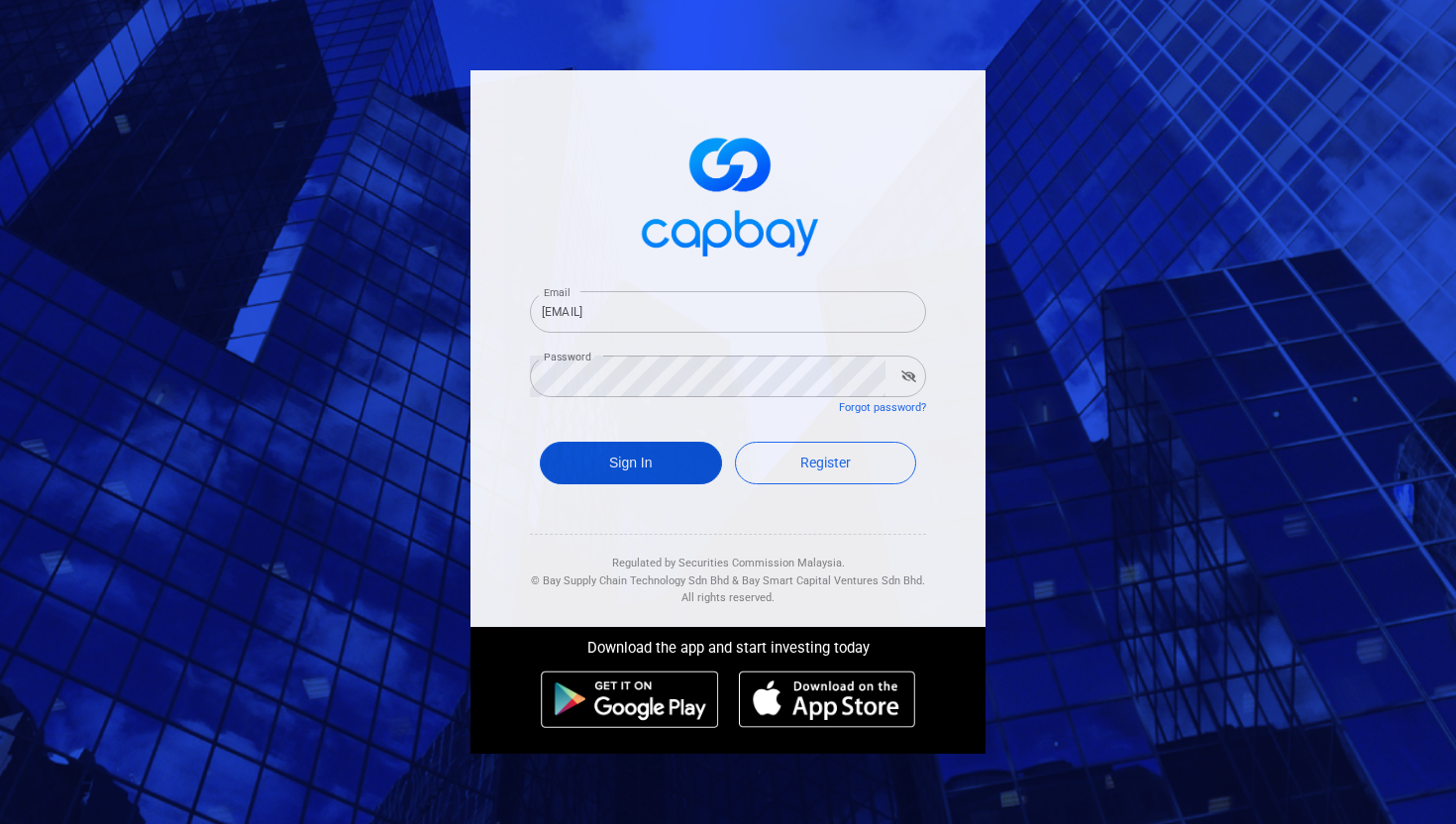 click on "Sign In" at bounding box center [631, 463] 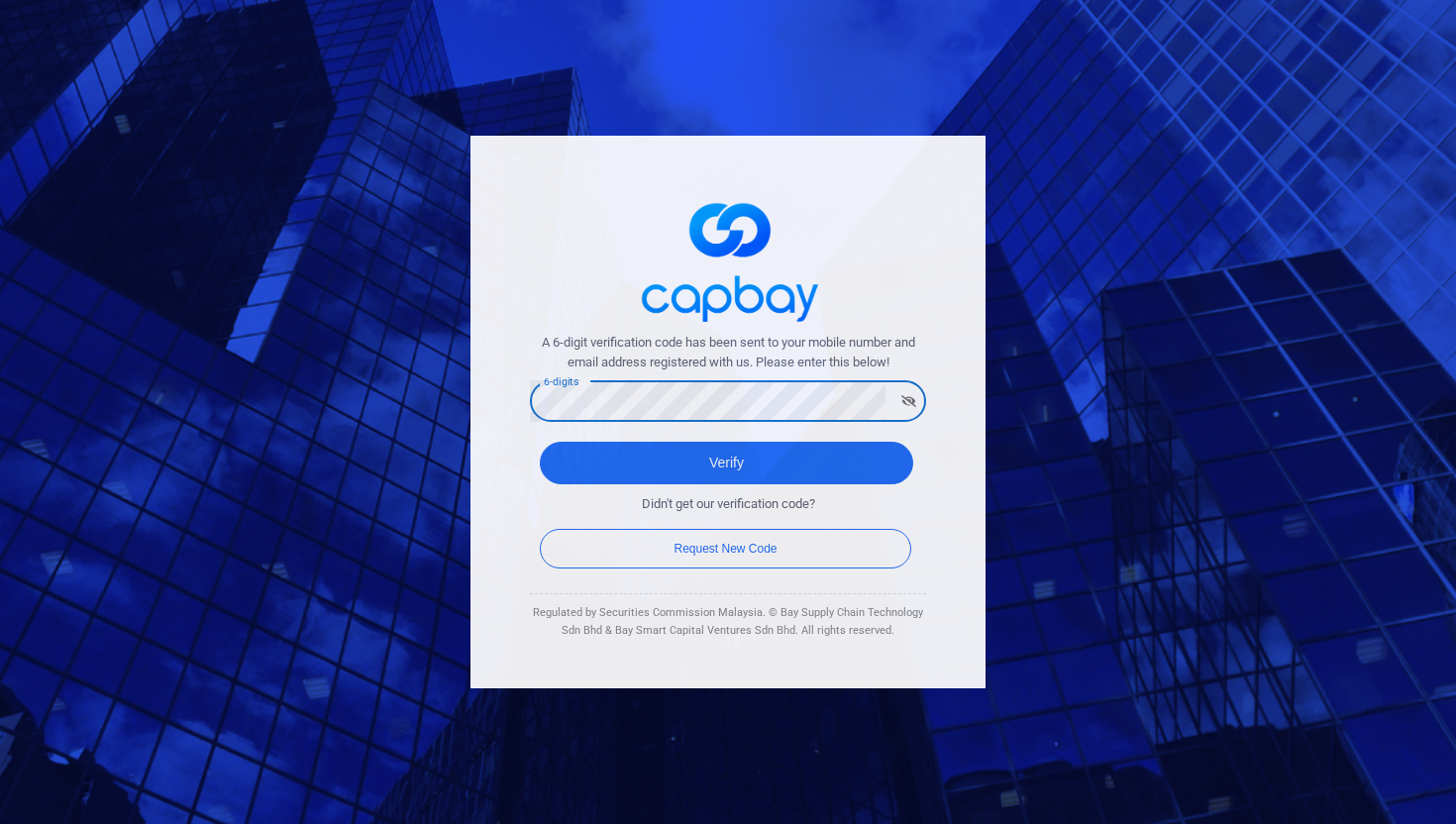 click 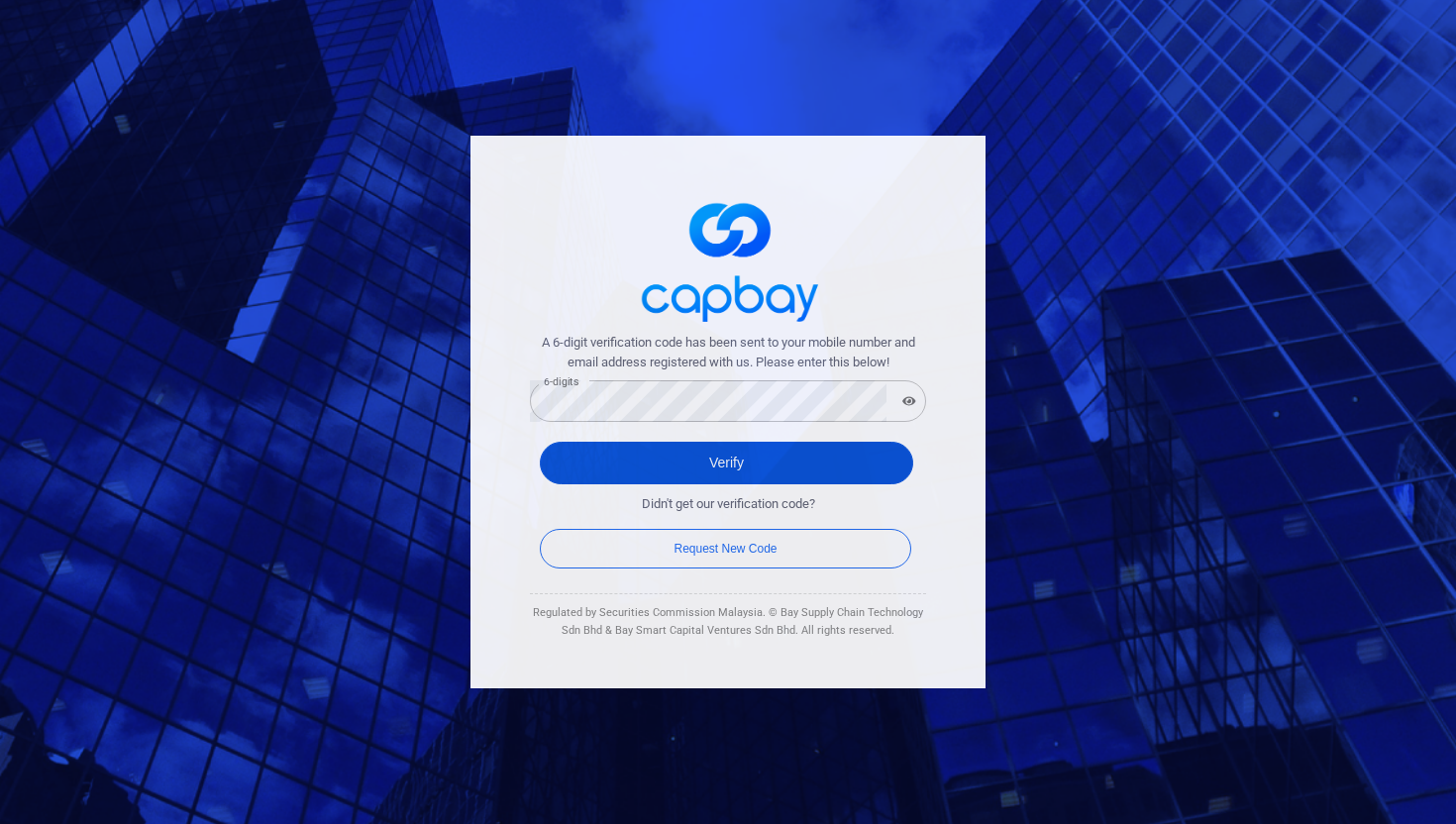 click on "Verify" at bounding box center [726, 463] 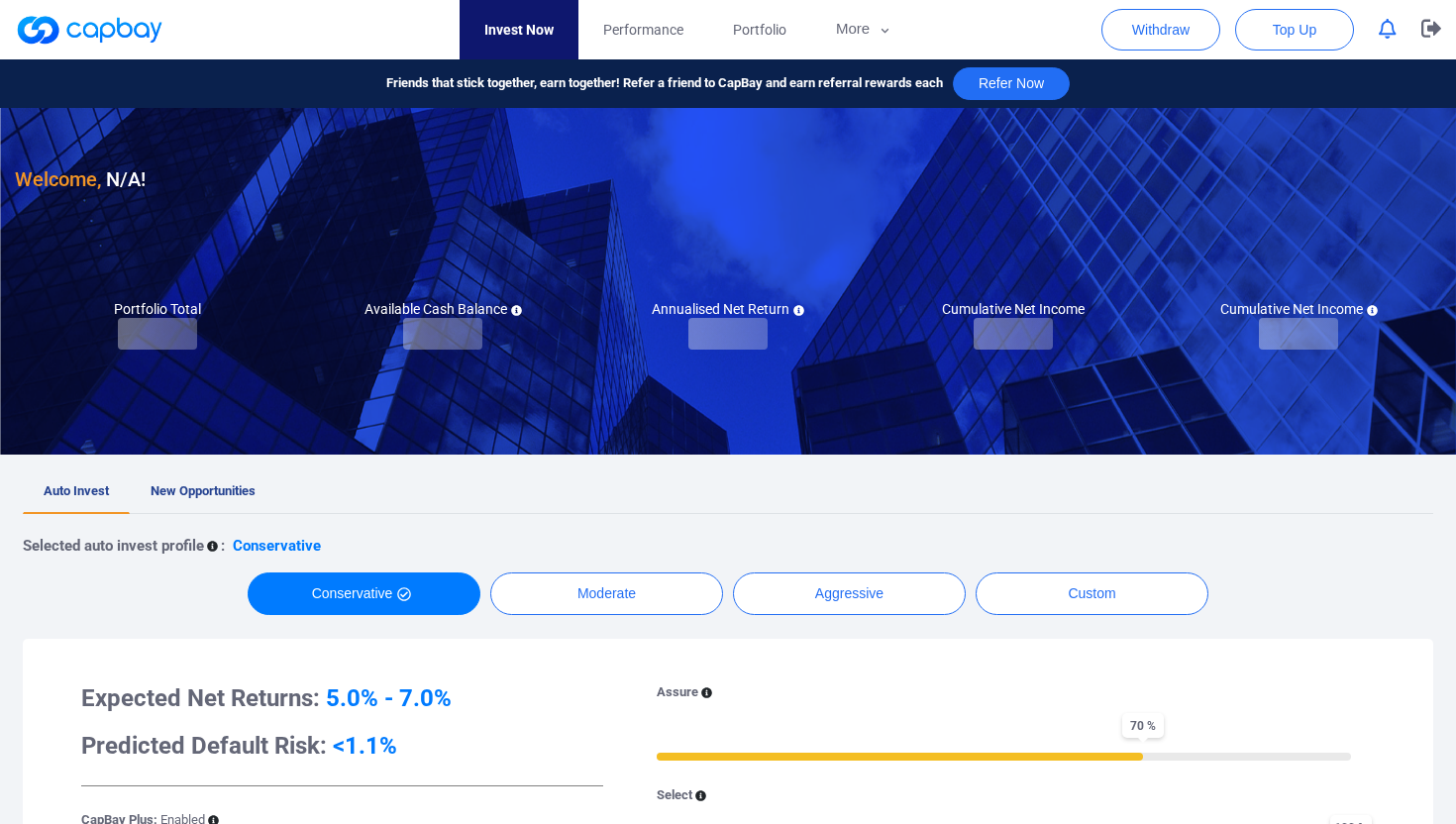 checkbox on "true" 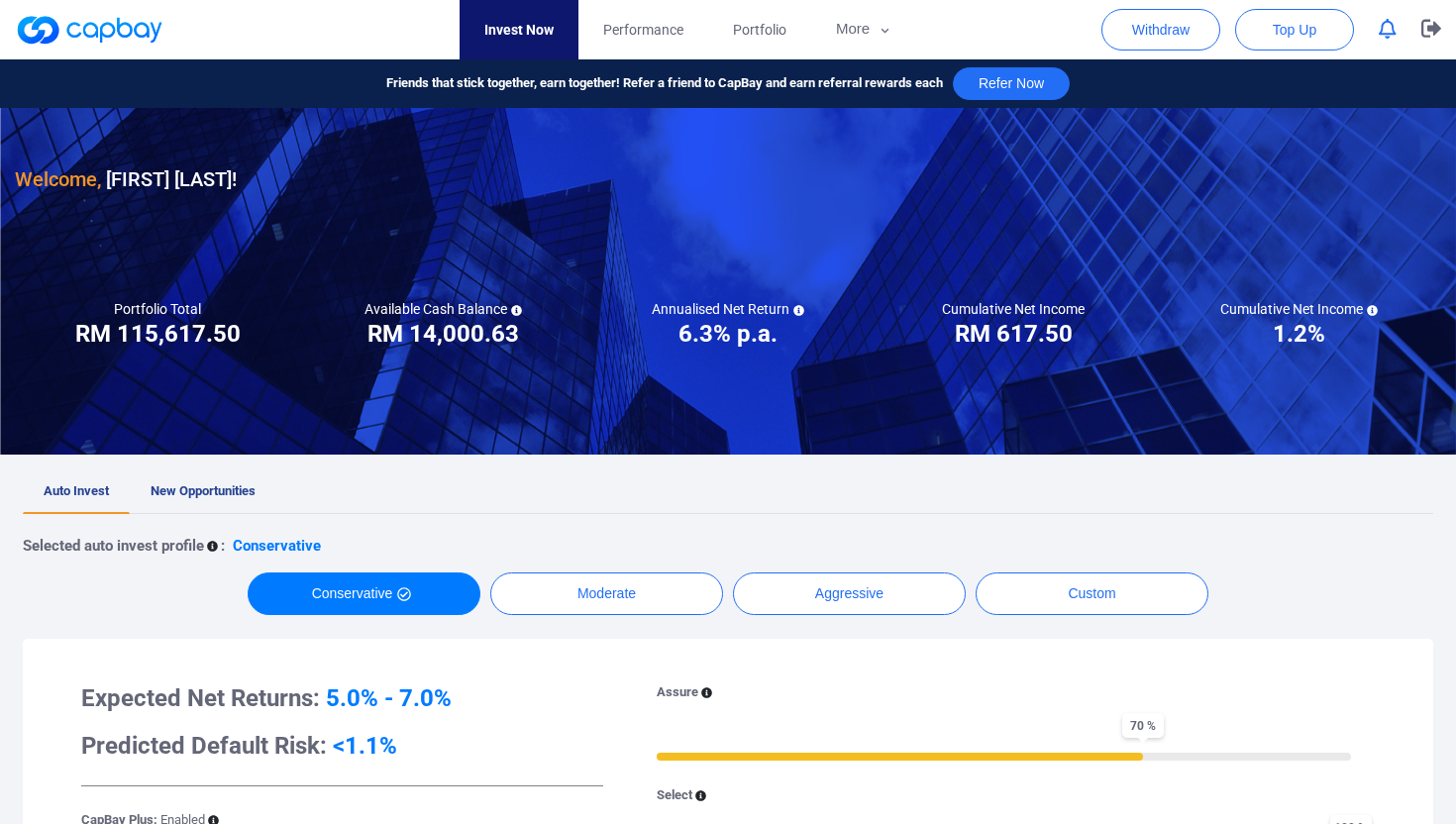 scroll, scrollTop: 94, scrollLeft: 0, axis: vertical 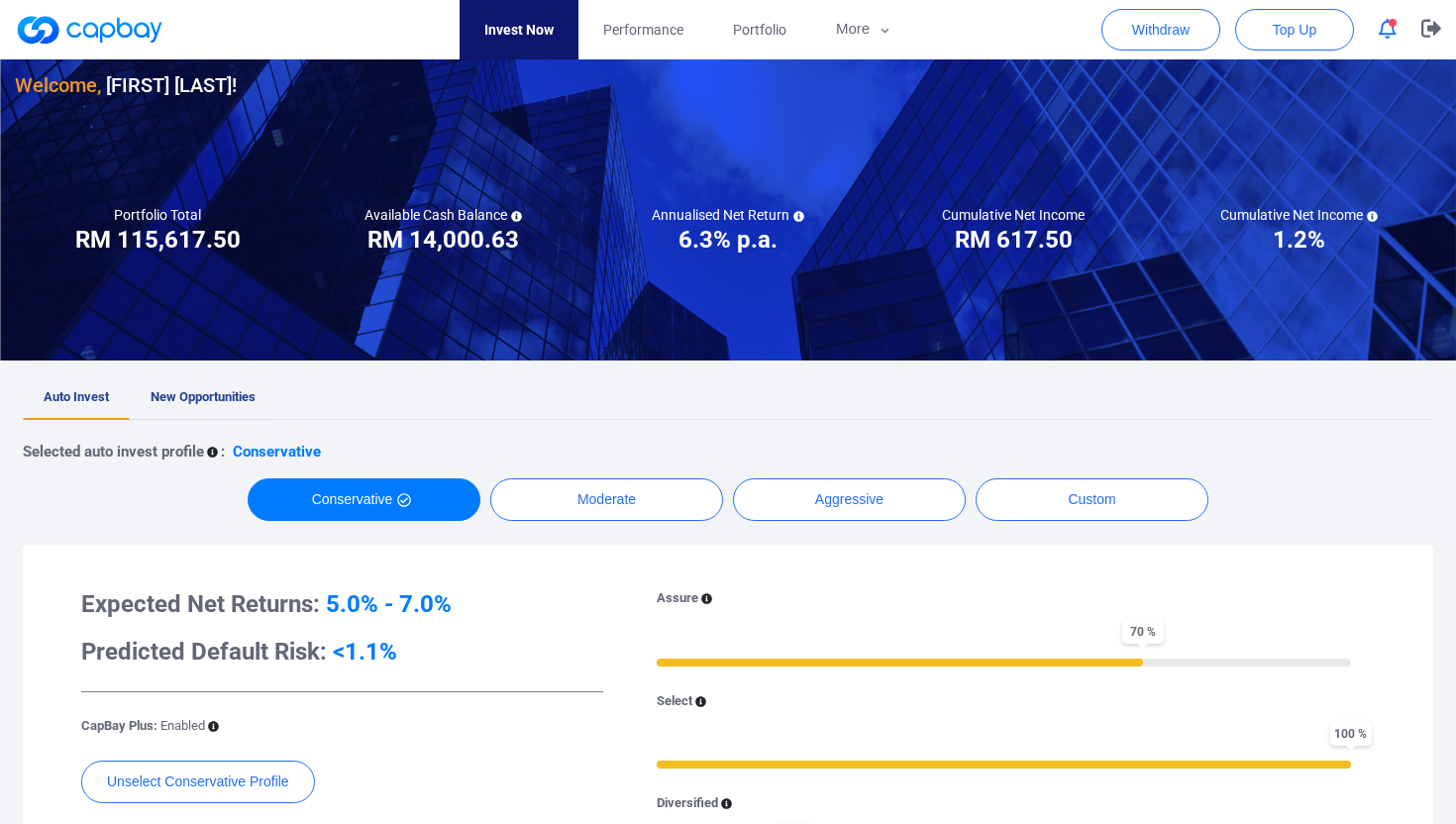 click on "New Opportunities" at bounding box center [203, 398] 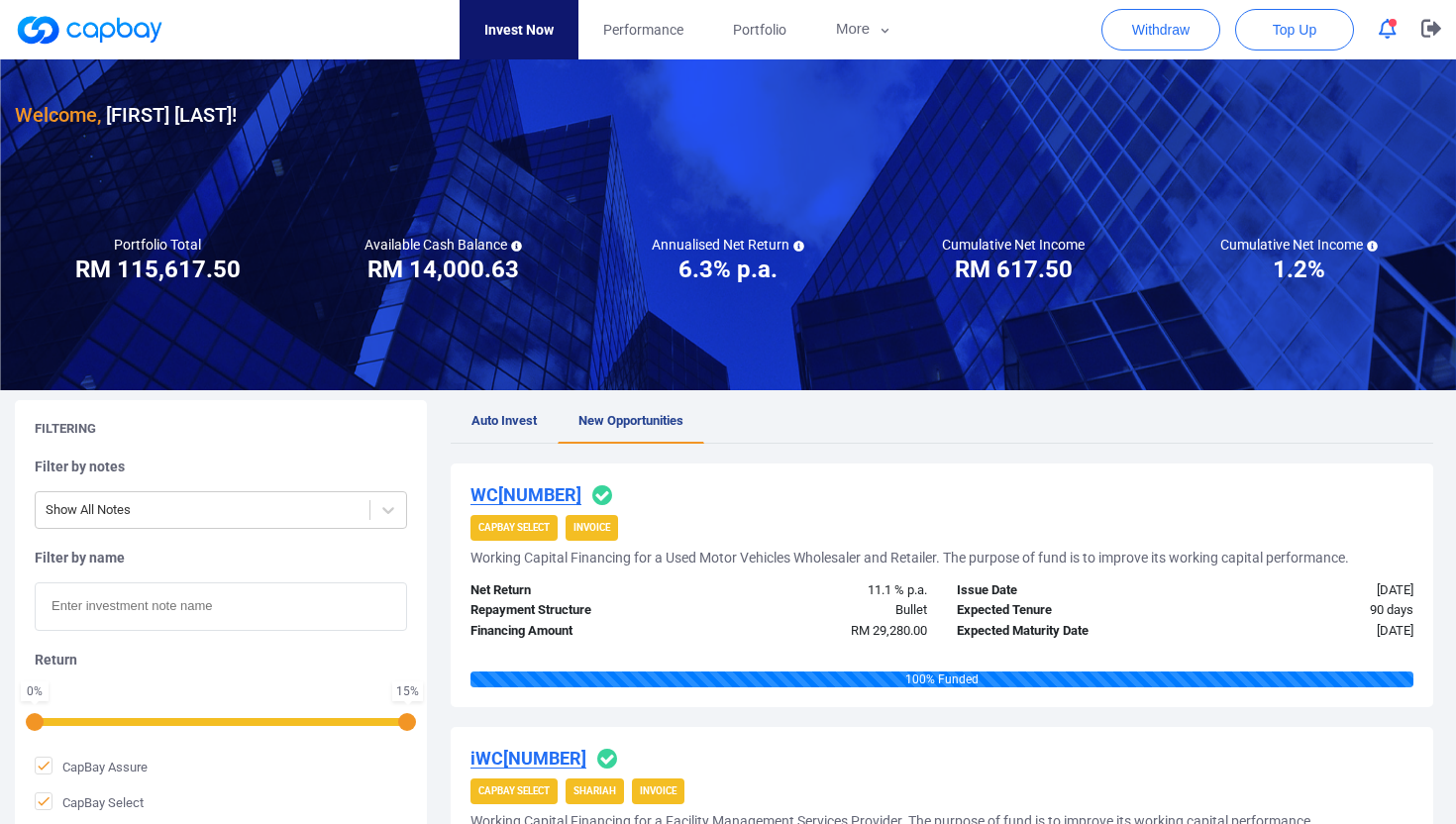 scroll, scrollTop: 17, scrollLeft: 0, axis: vertical 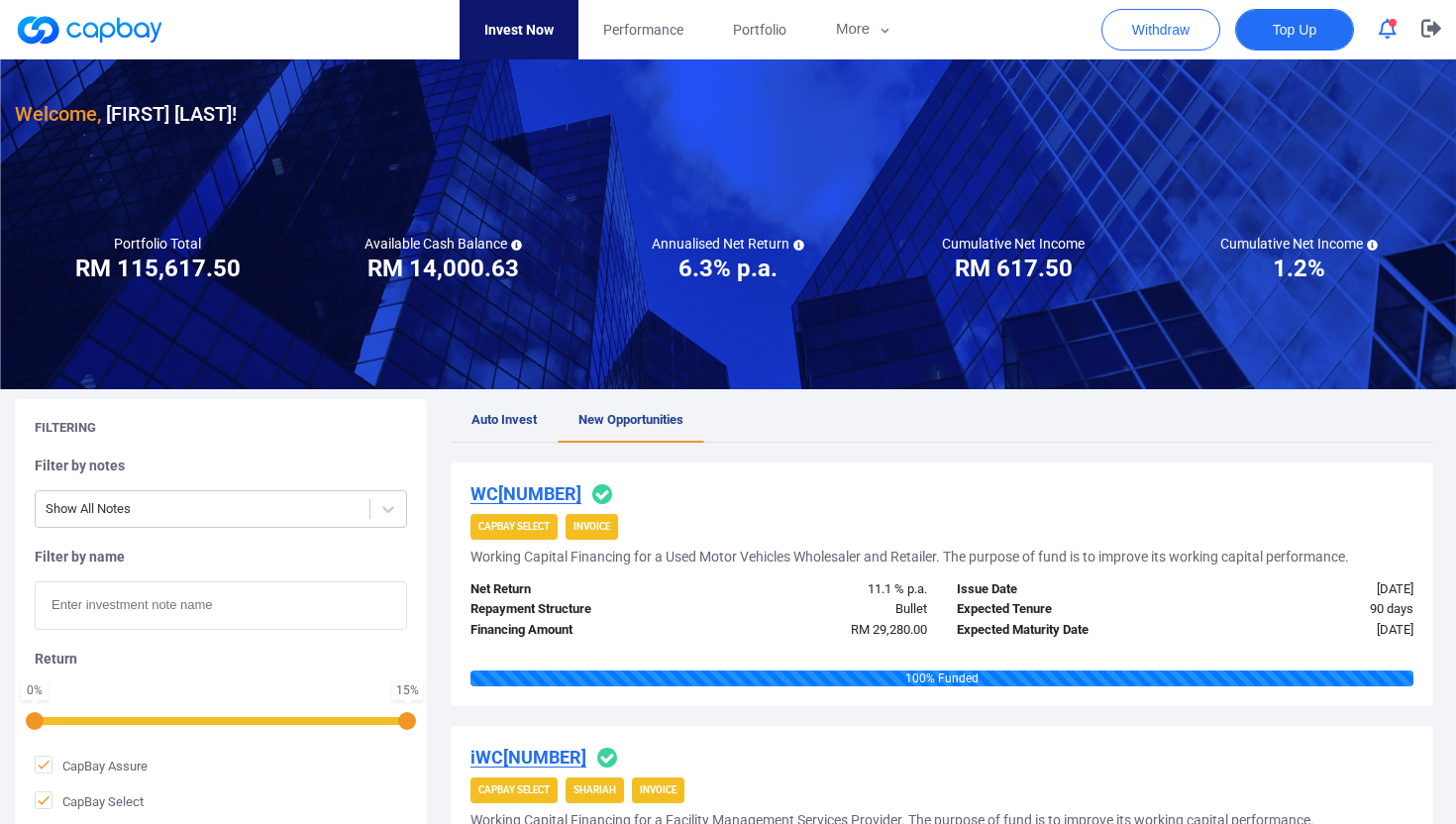 click on "Top Up" at bounding box center [1295, 30] 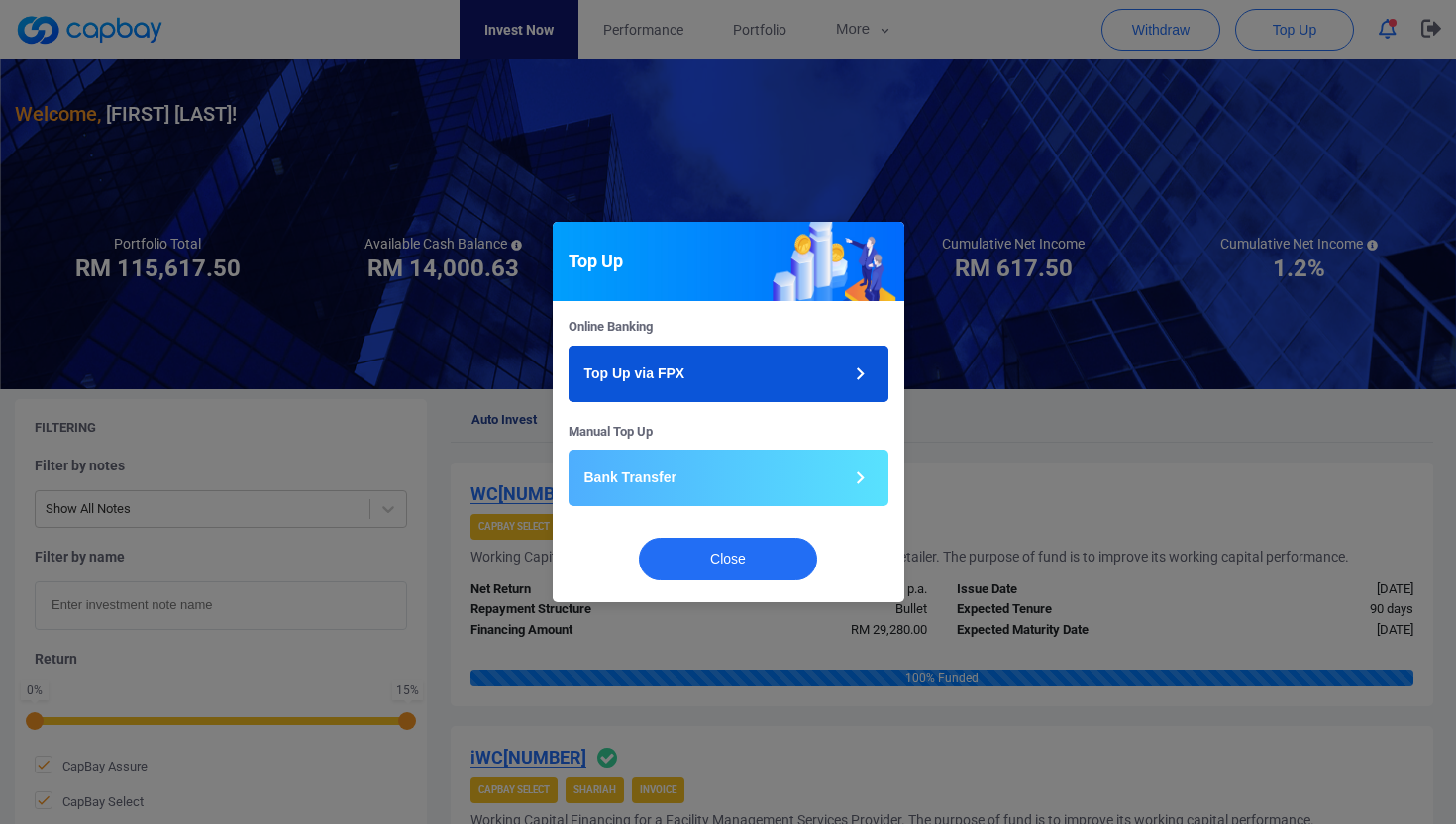 click on "Top Up via FPX" at bounding box center (728, 373) 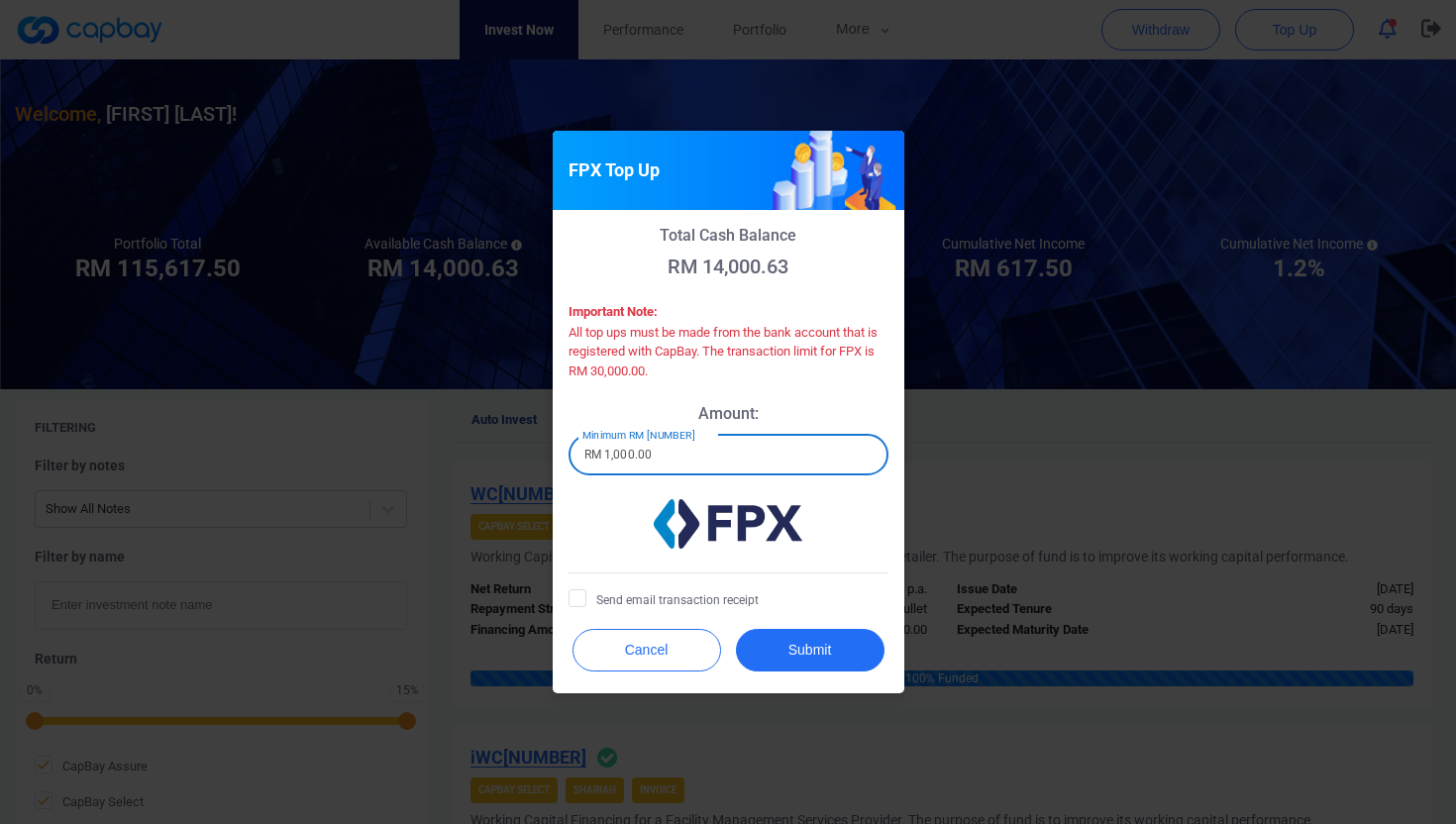 drag, startPoint x: 691, startPoint y: 451, endPoint x: 517, endPoint y: 445, distance: 174.10342 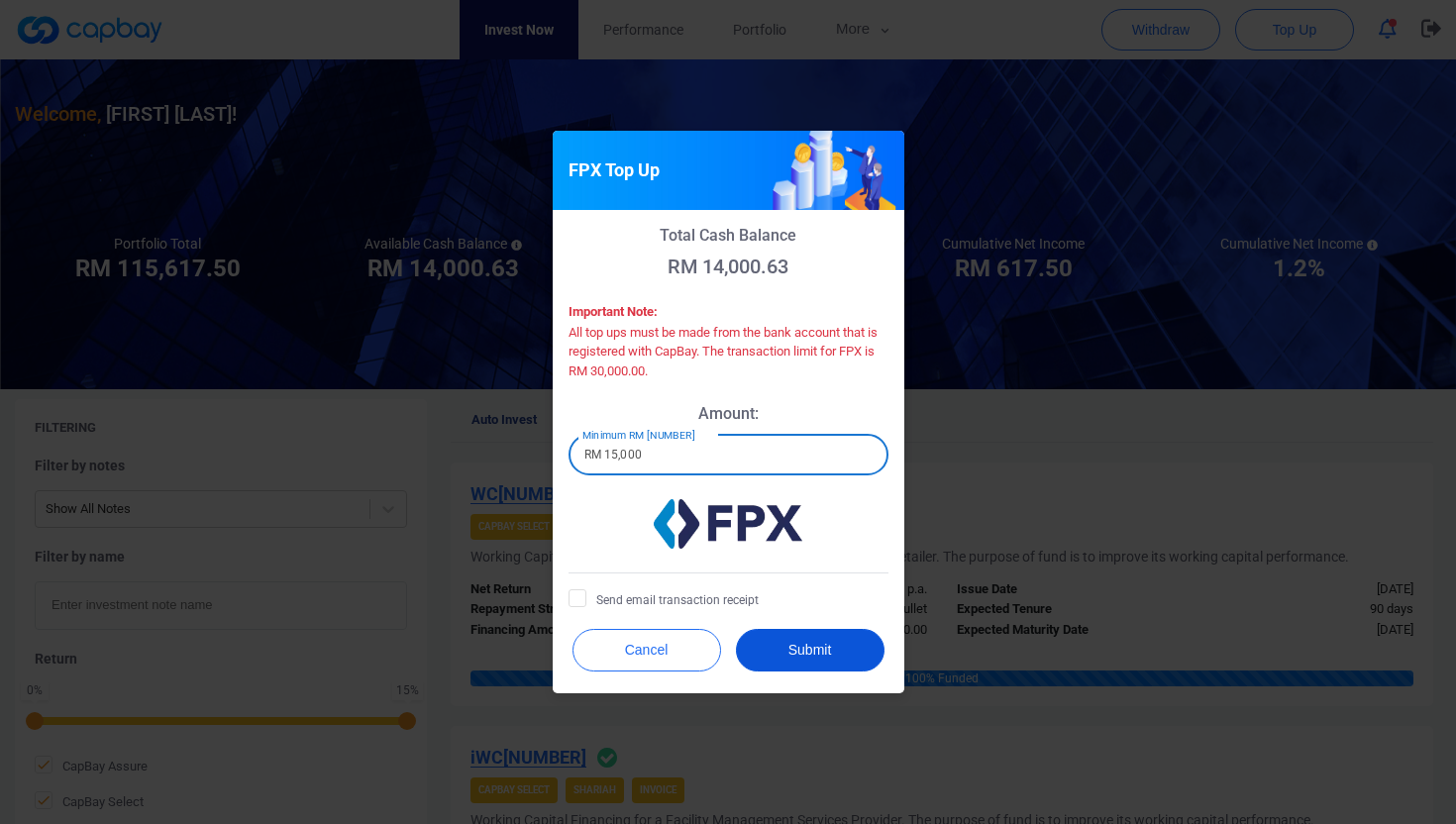 type on "RM 15,000" 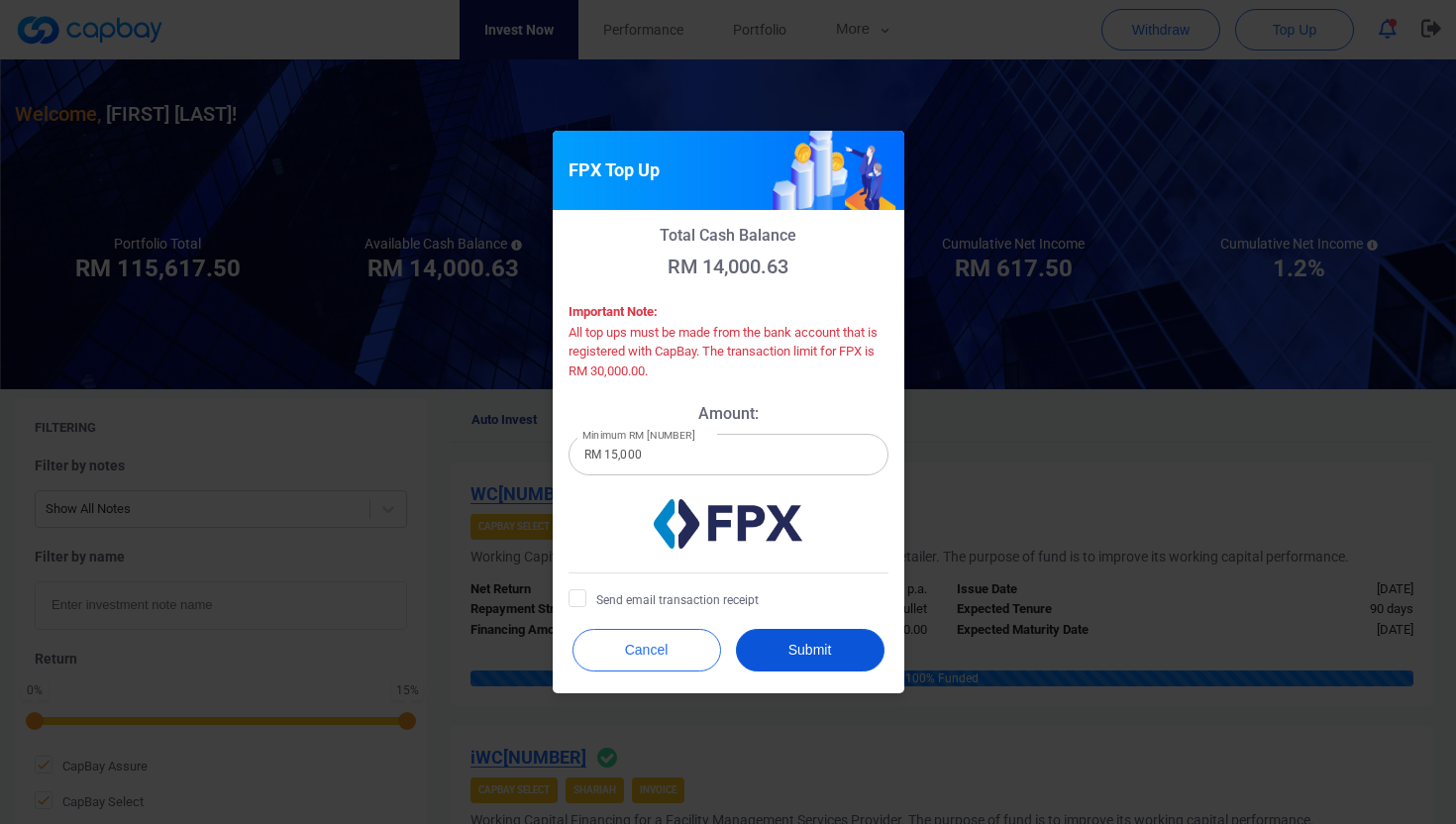 click on "Submit" at bounding box center (810, 650) 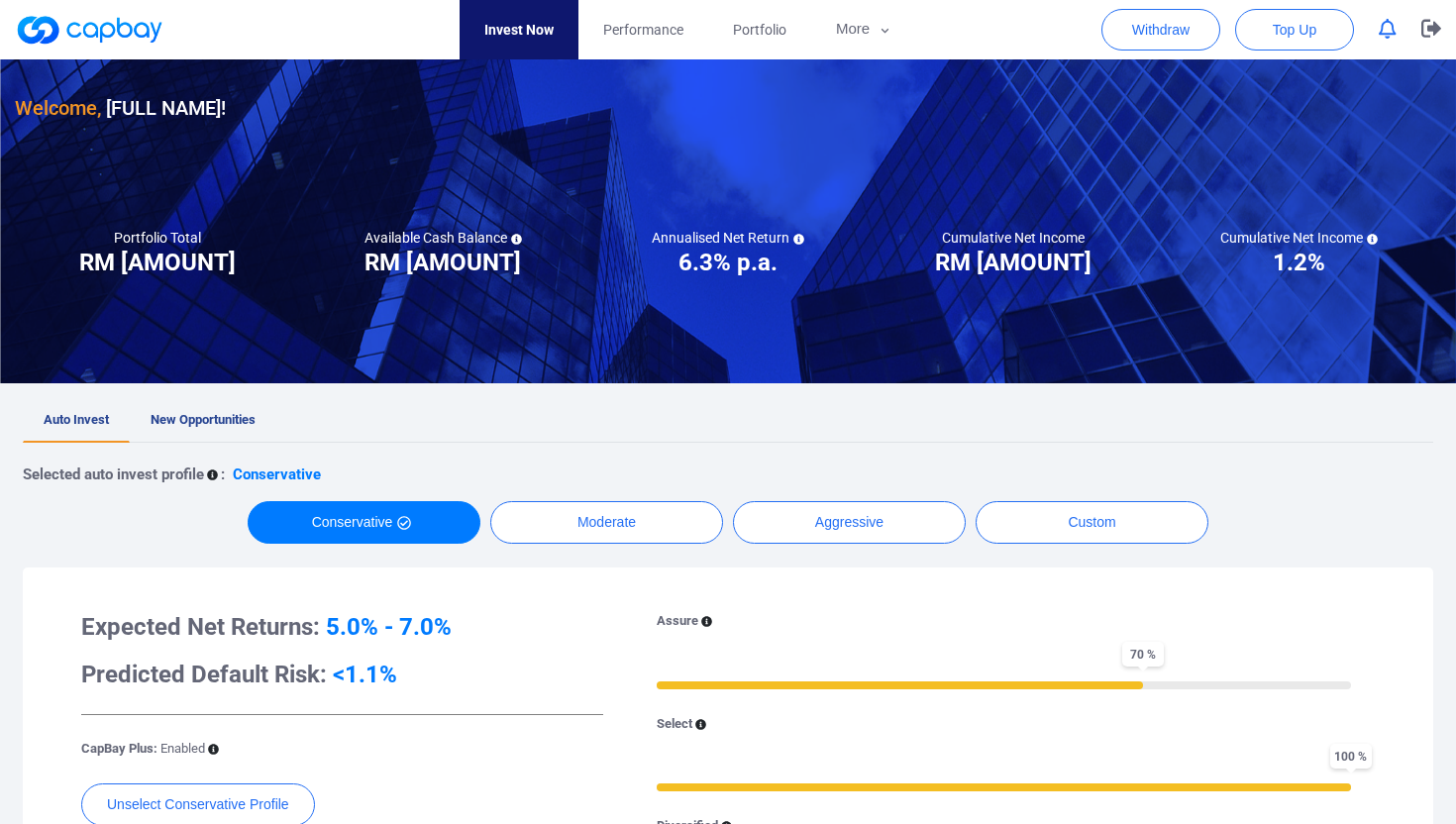 scroll, scrollTop: 61, scrollLeft: 0, axis: vertical 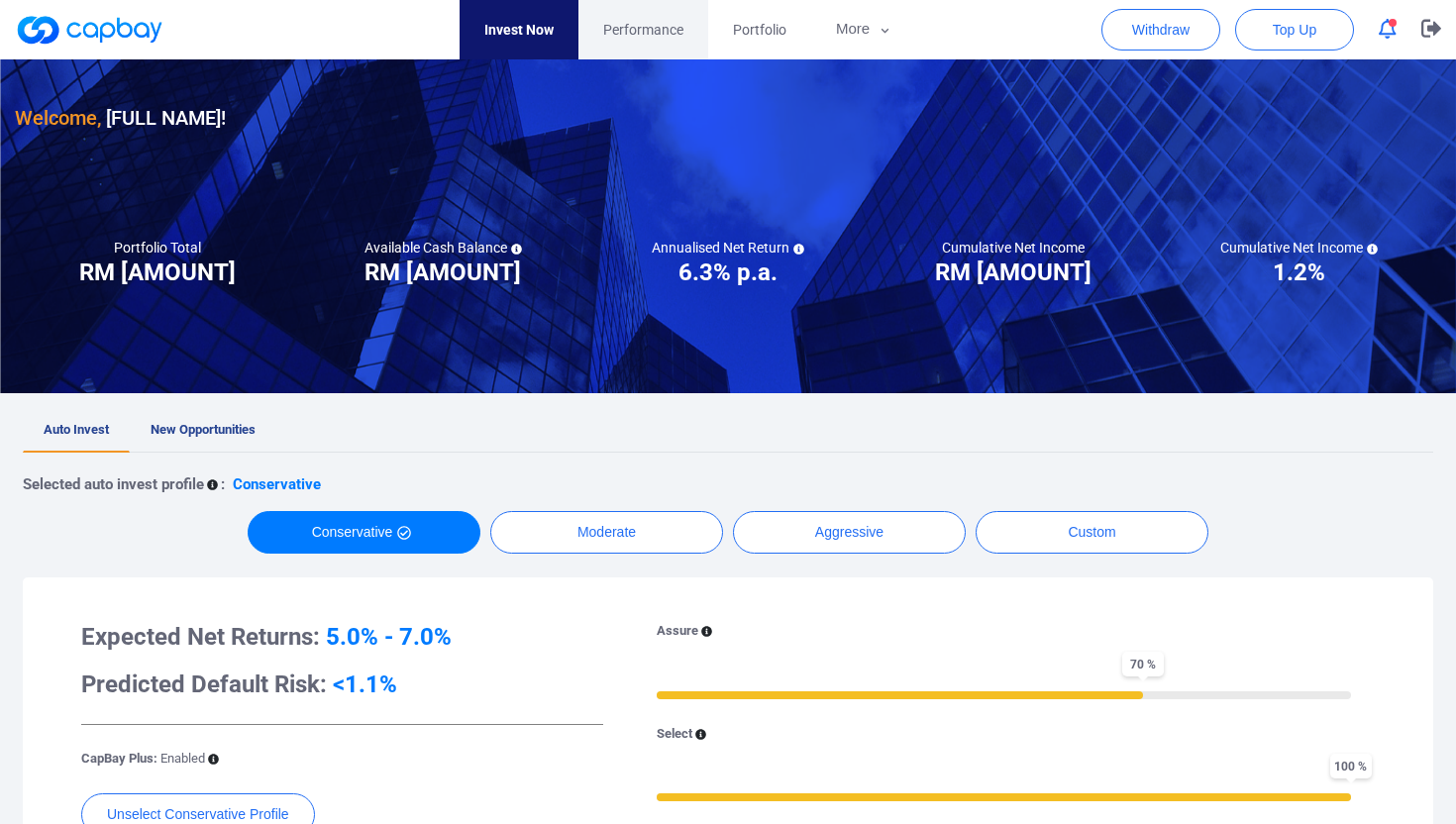 click on "Performance" at bounding box center (643, 30) 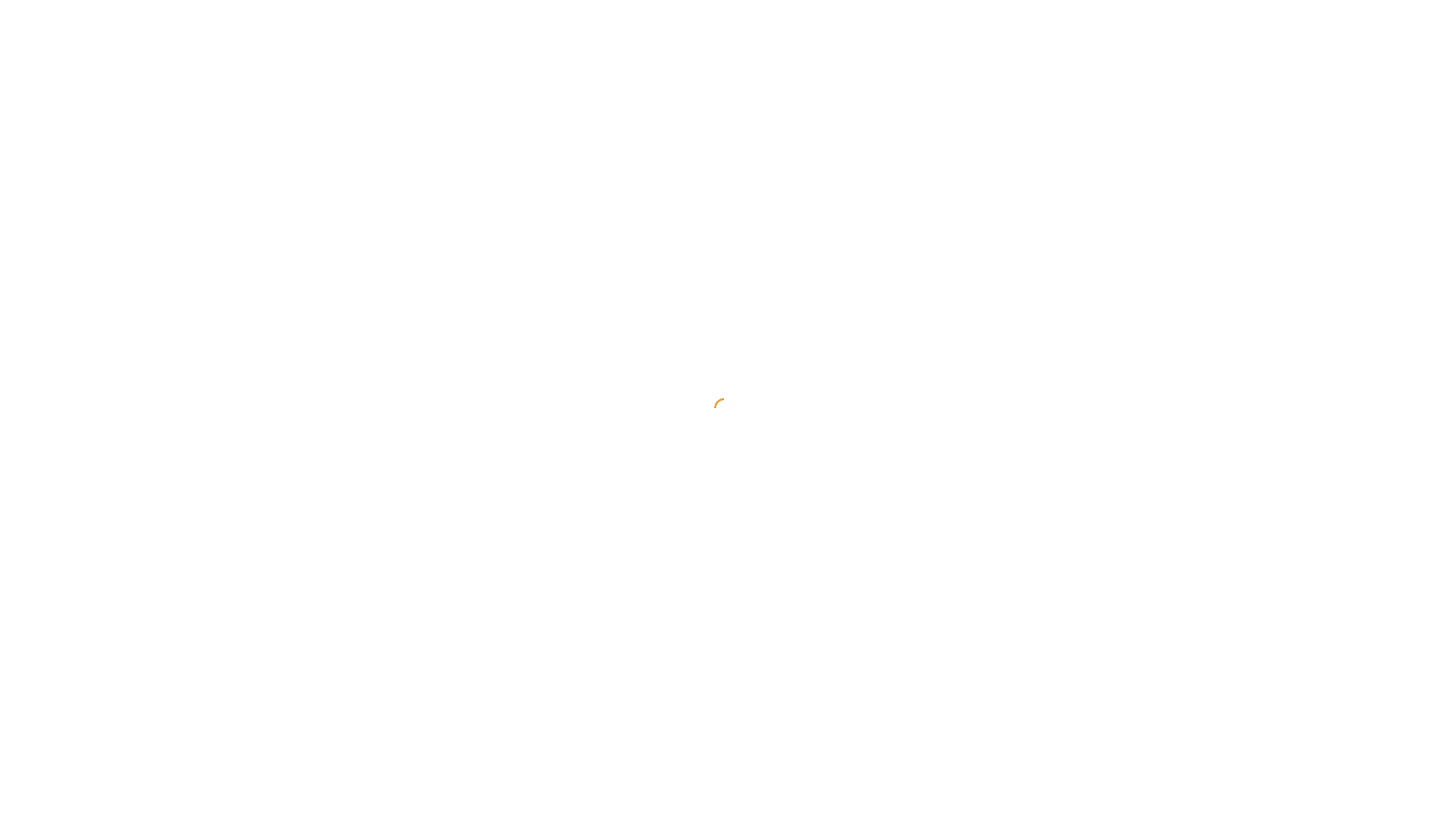 scroll, scrollTop: 0, scrollLeft: 0, axis: both 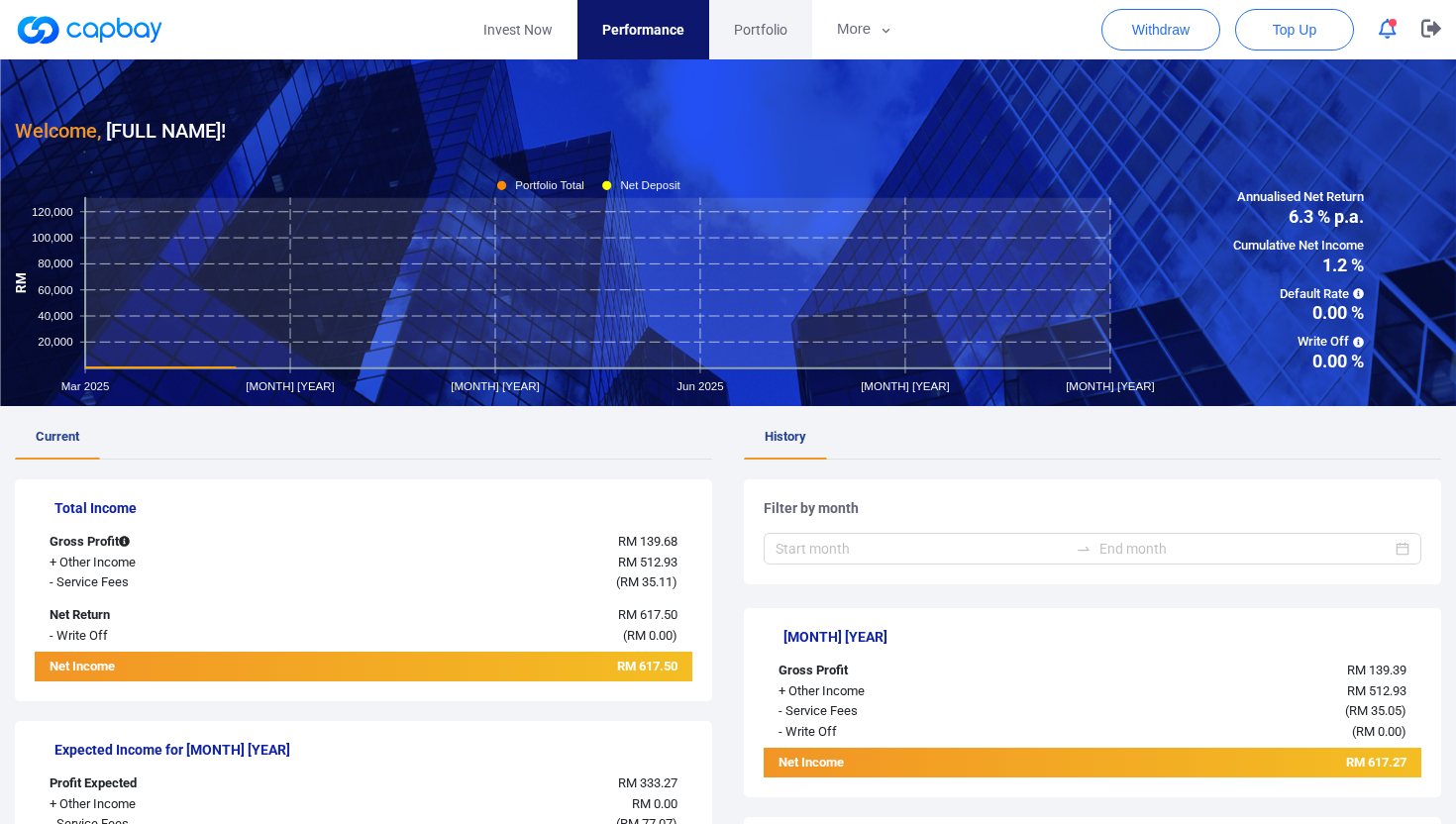 click on "Portfolio" at bounding box center (761, 30) 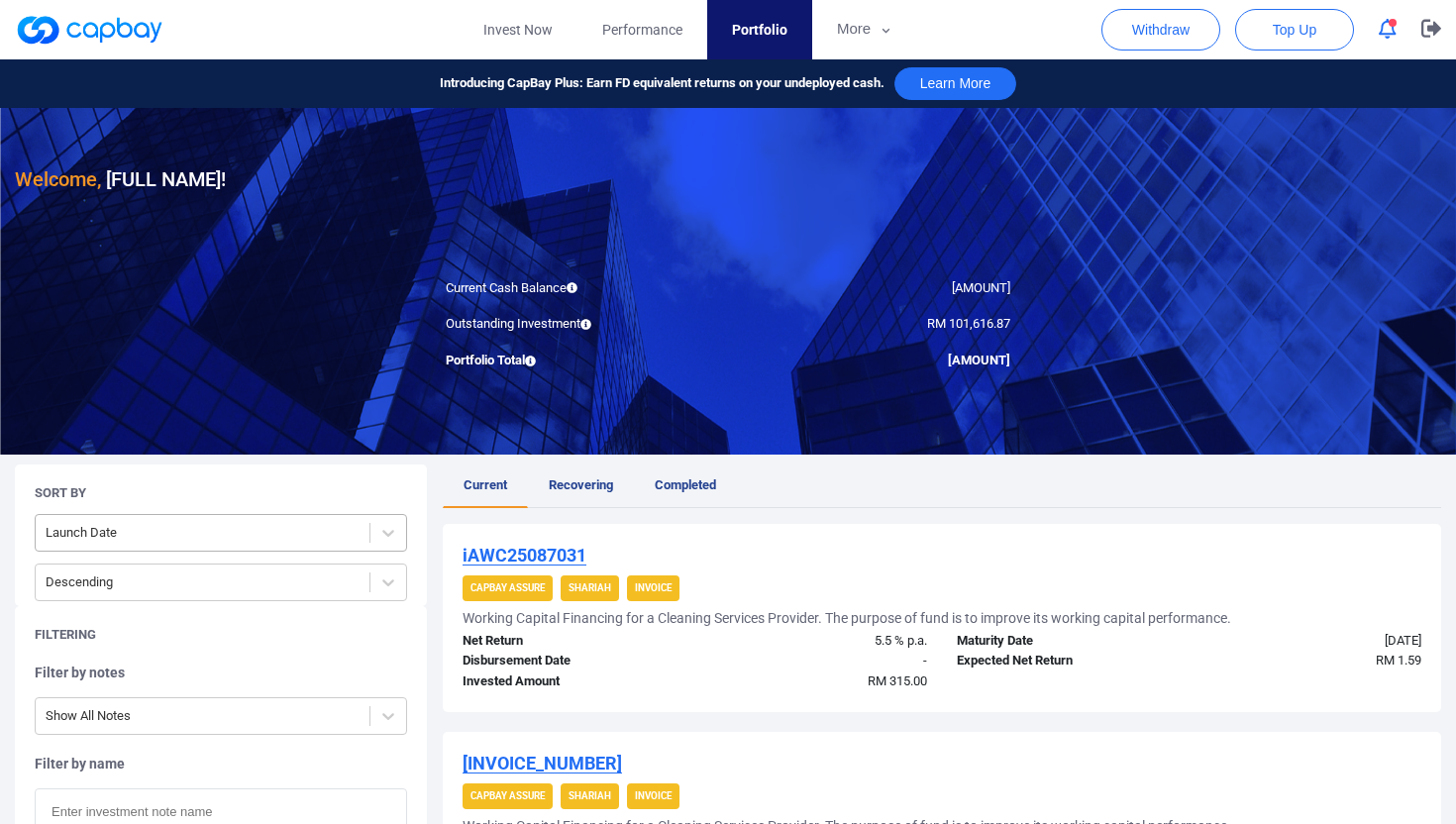 click at bounding box center [202, 533] 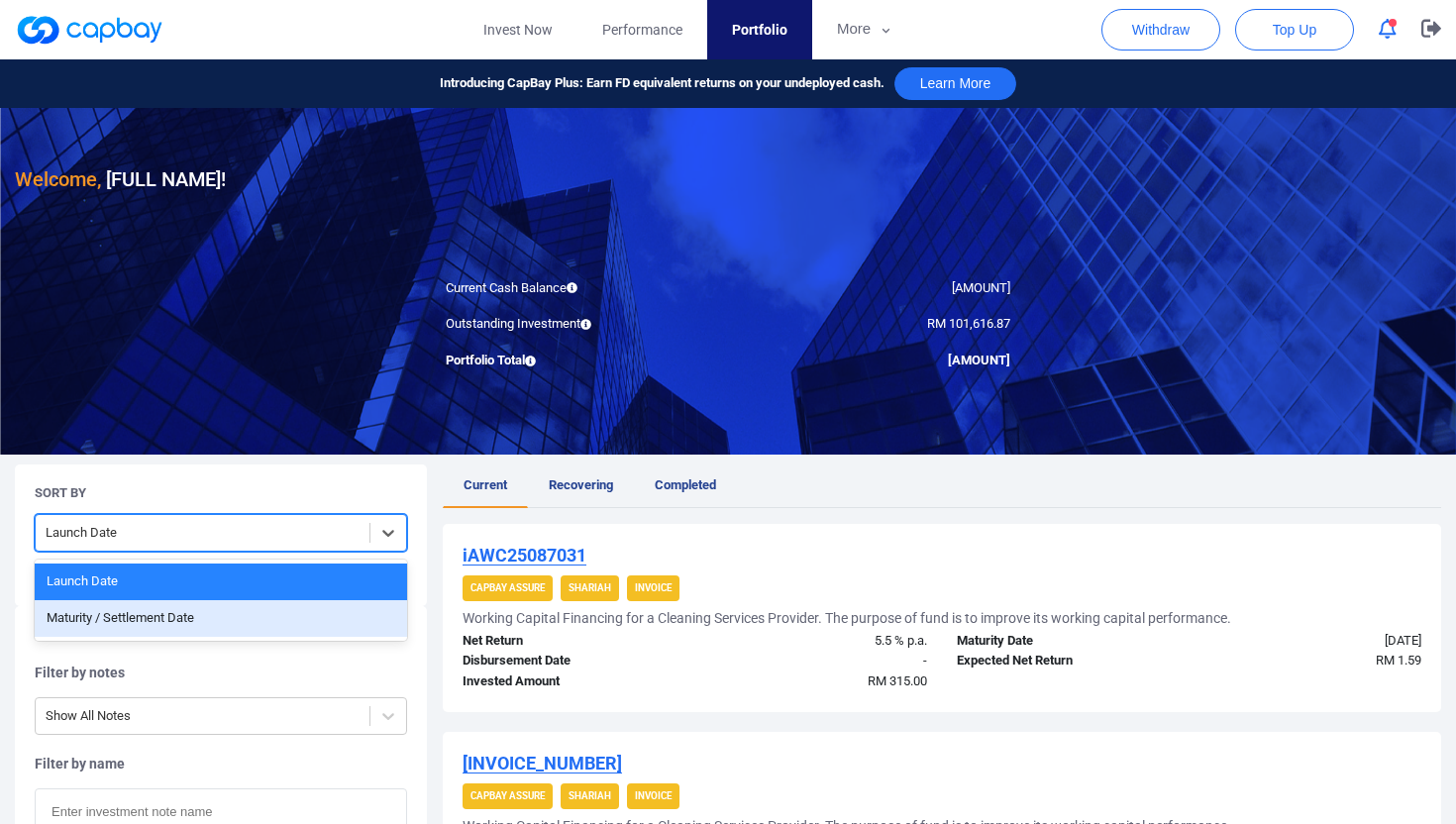 click on "Maturity / Settlement Date" at bounding box center [221, 618] 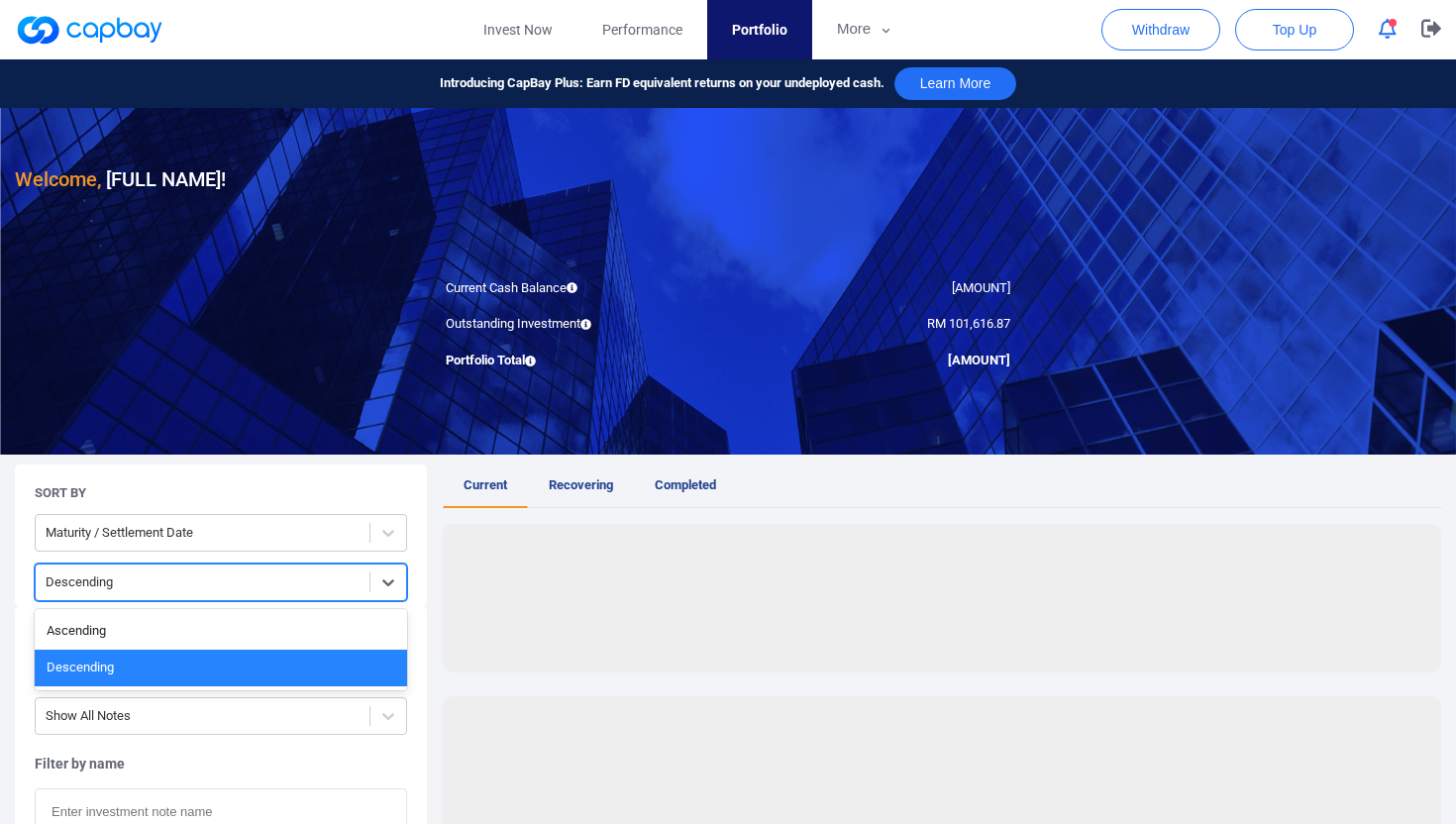 click at bounding box center [202, 582] 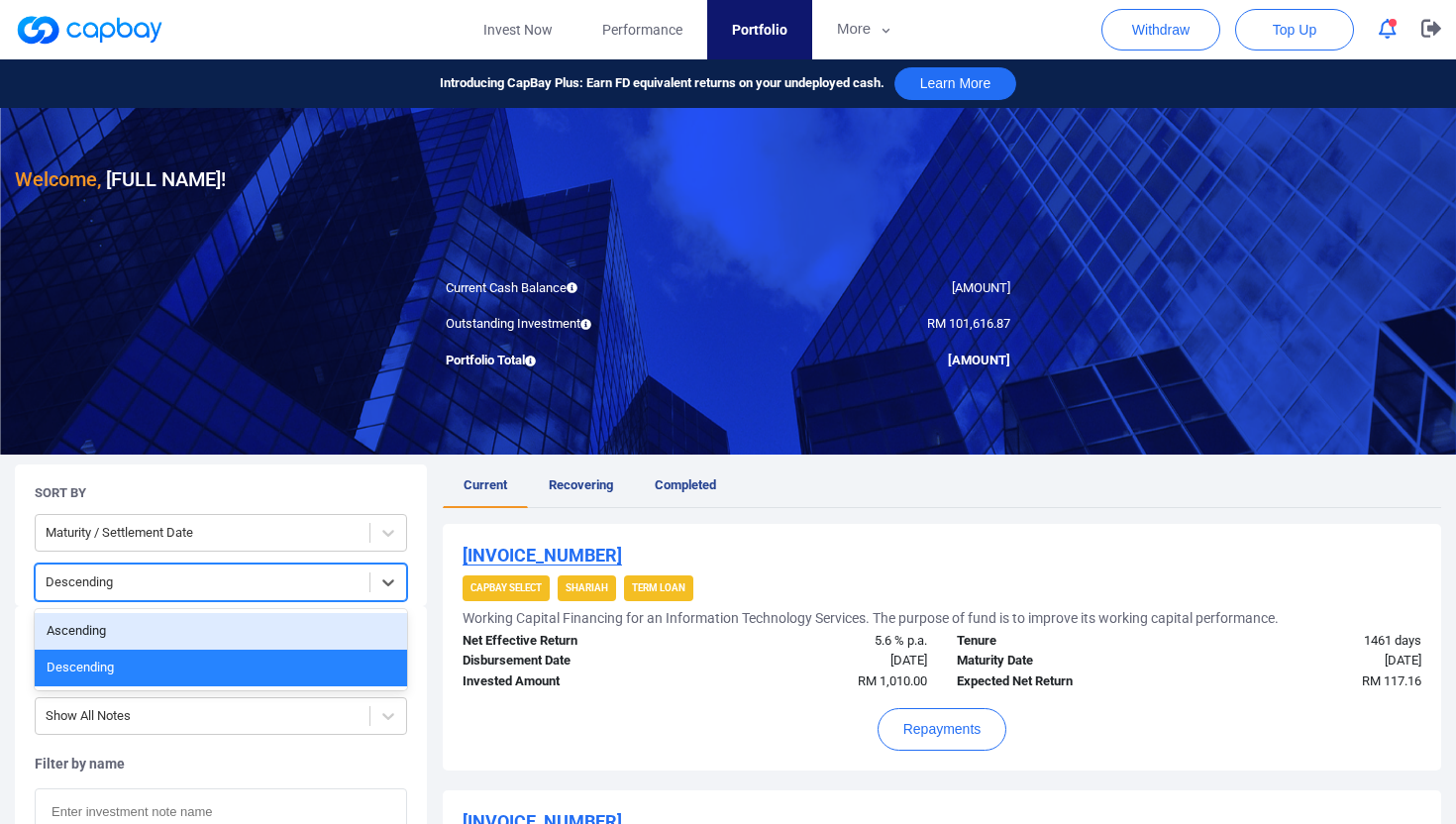 click on "Ascending" at bounding box center [221, 631] 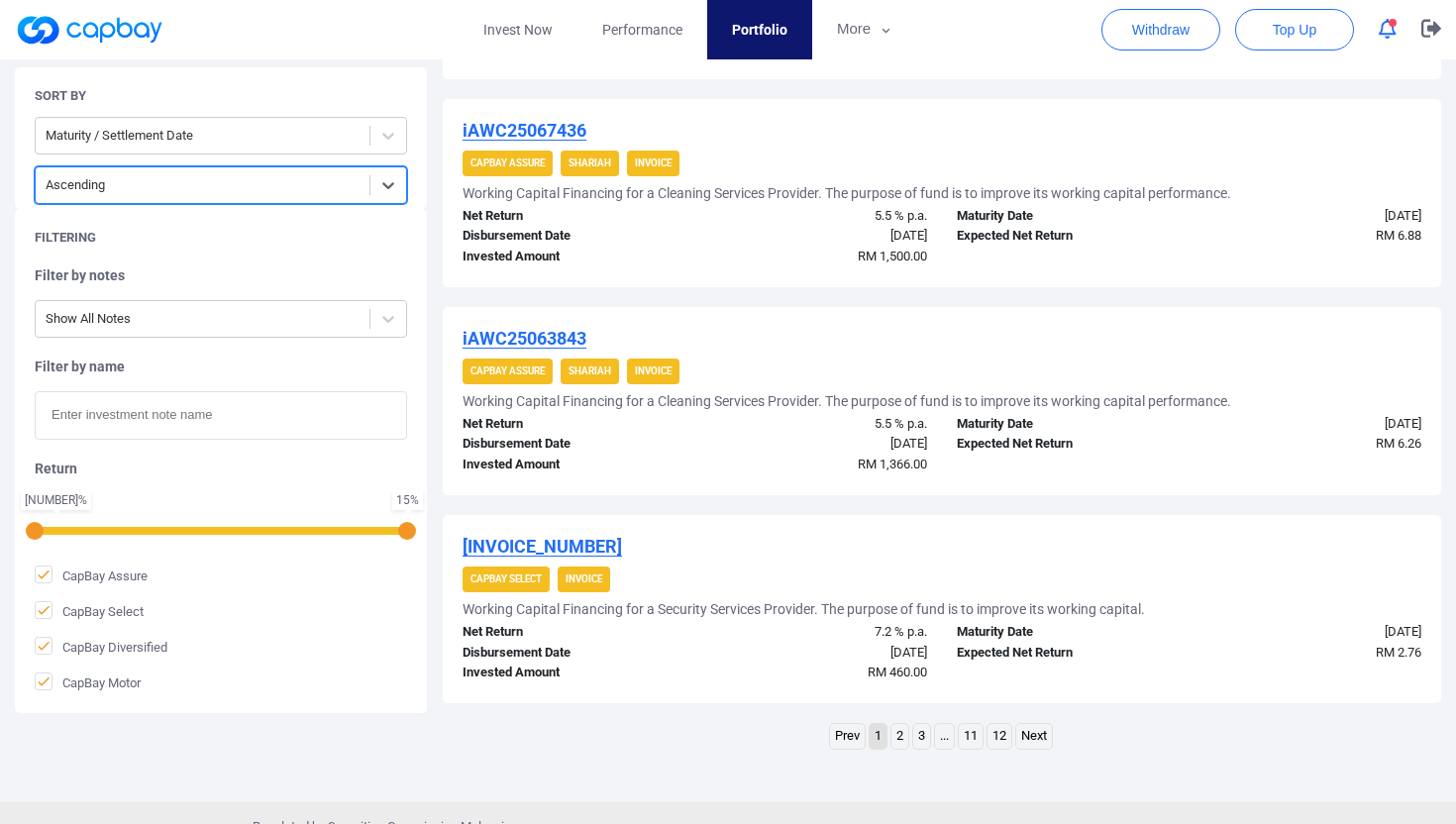 scroll, scrollTop: 1951, scrollLeft: 0, axis: vertical 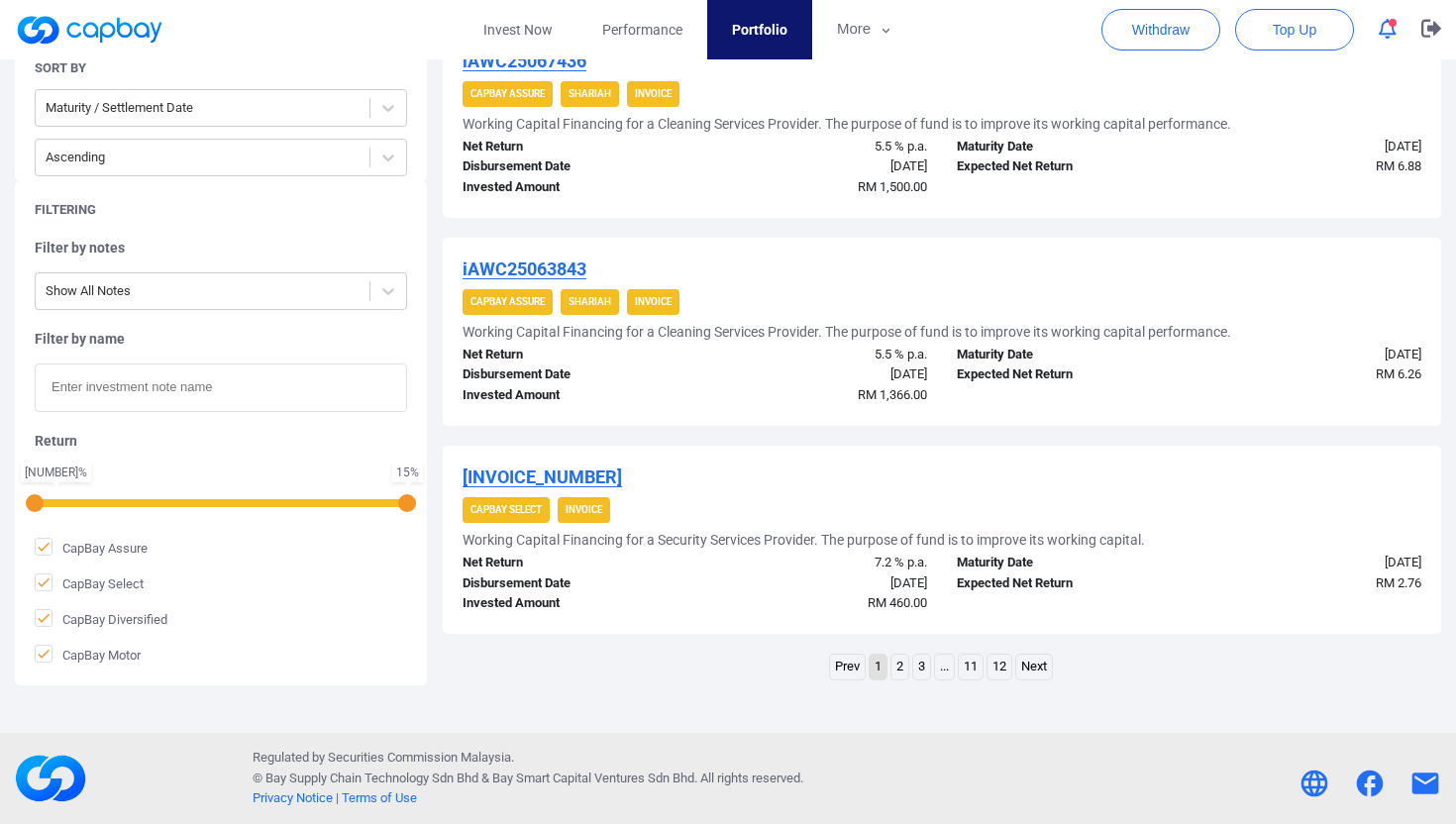 click on "2" at bounding box center [899, 667] 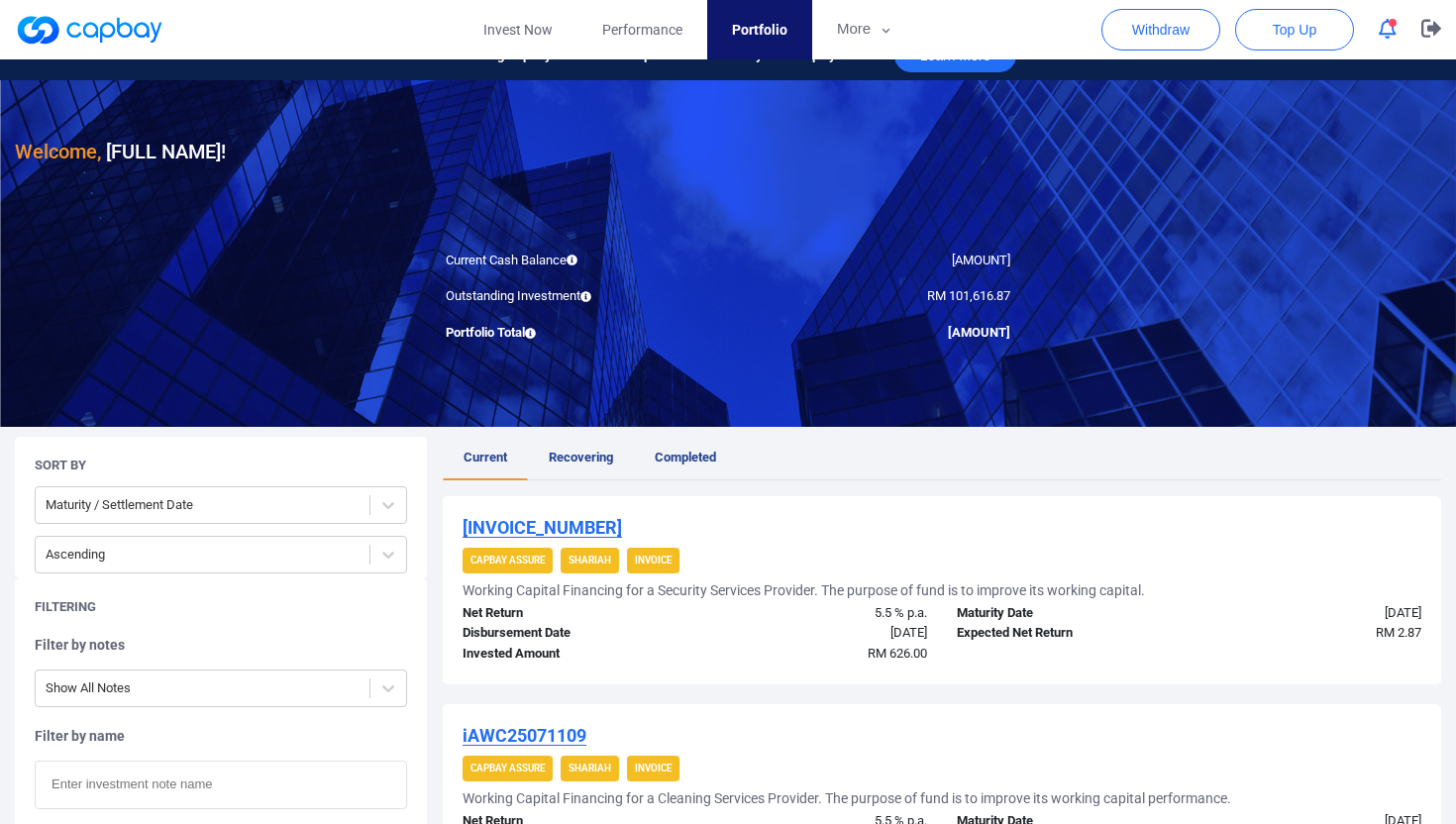 scroll, scrollTop: 0, scrollLeft: 0, axis: both 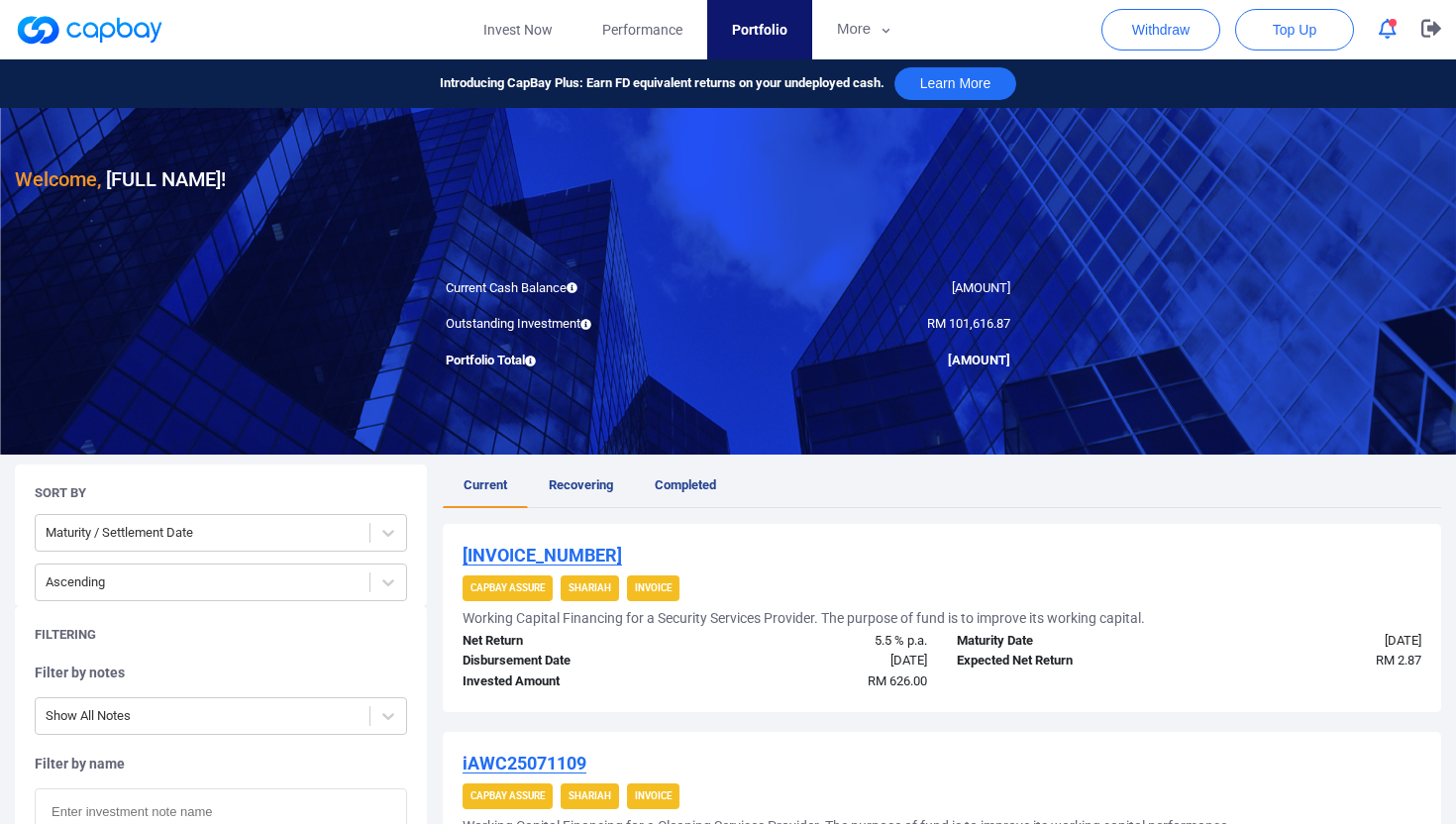 click 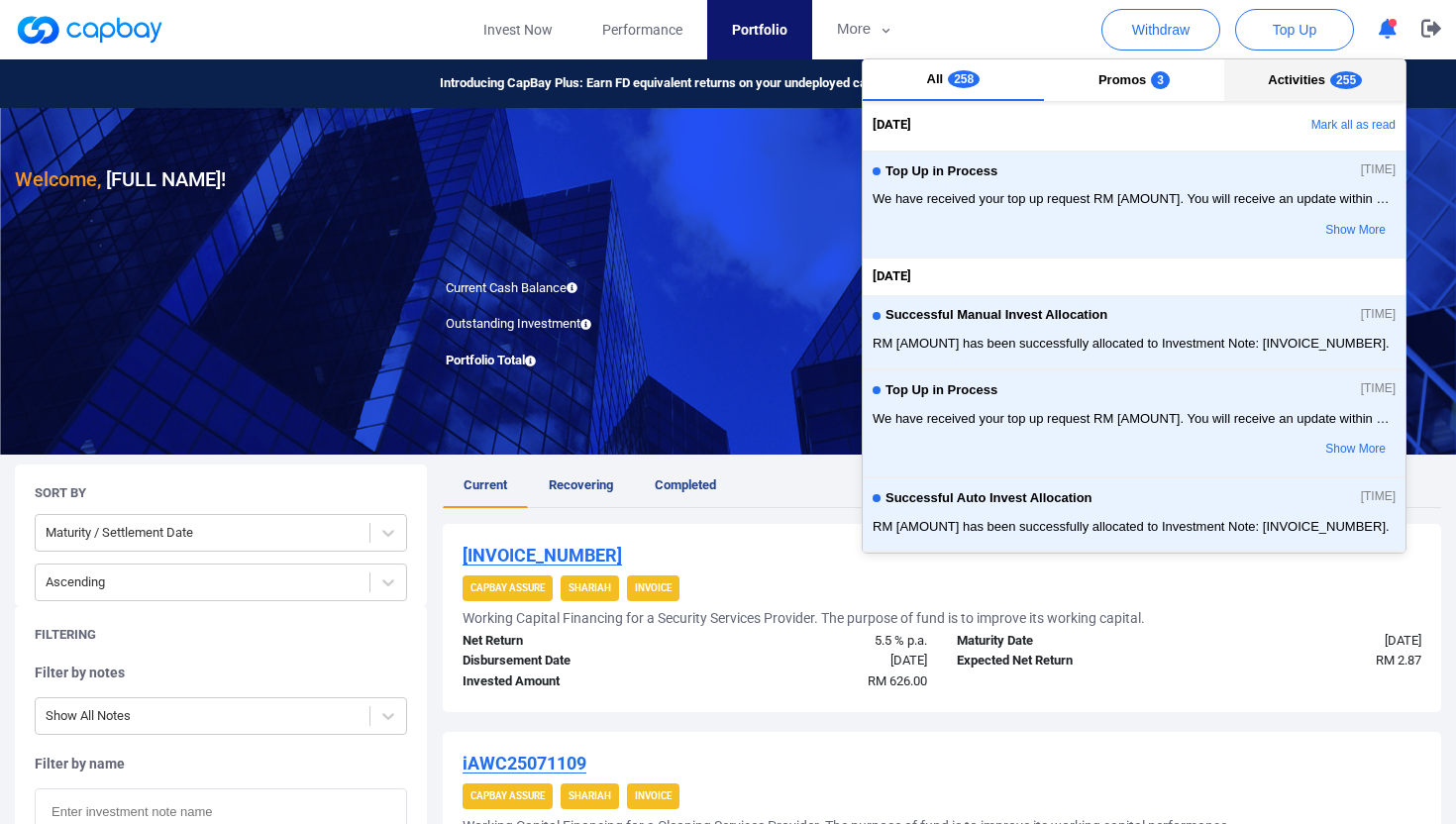 click on "Activities" at bounding box center [1297, 79] 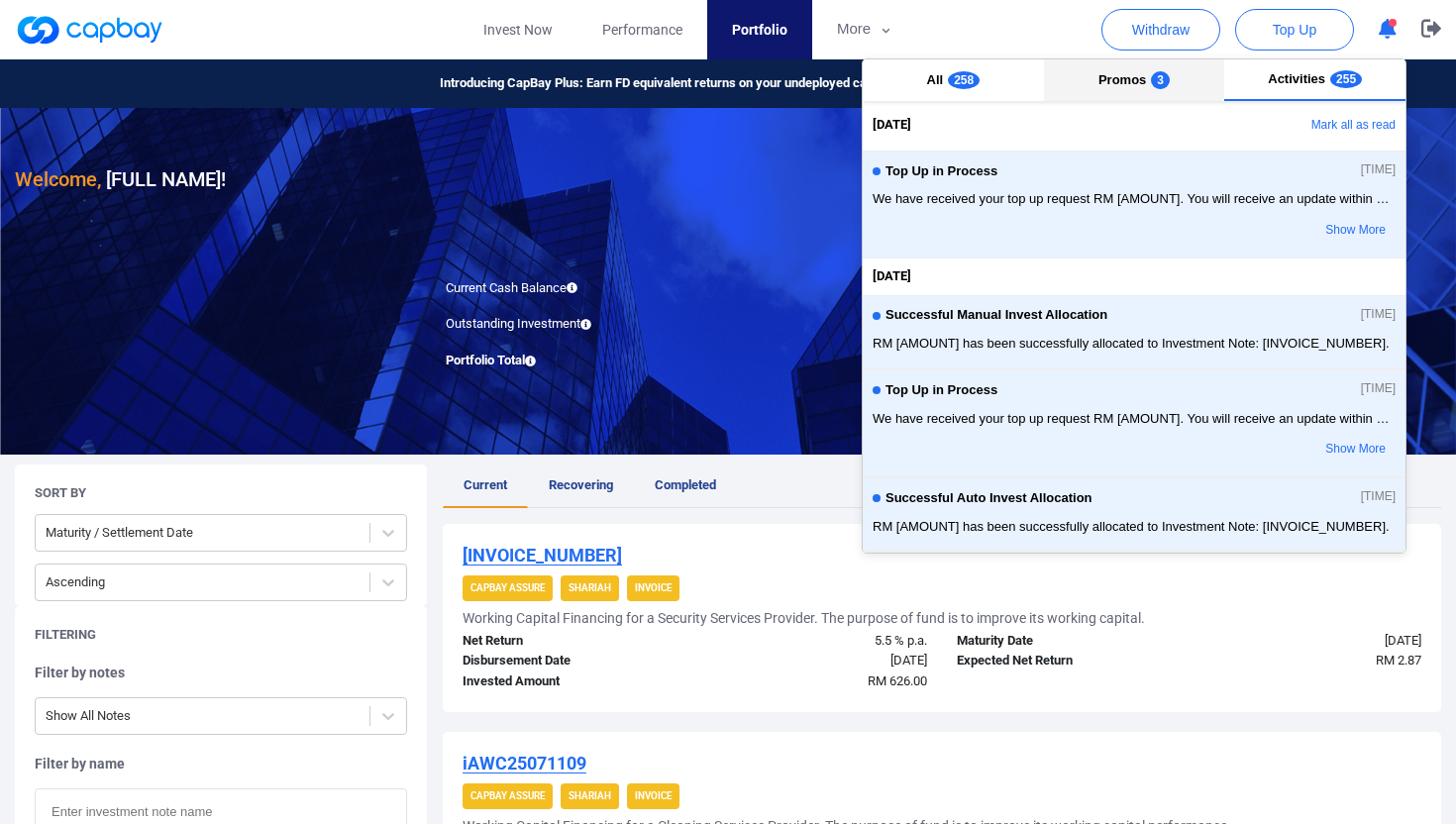 click on "Promos" at bounding box center (1122, 79) 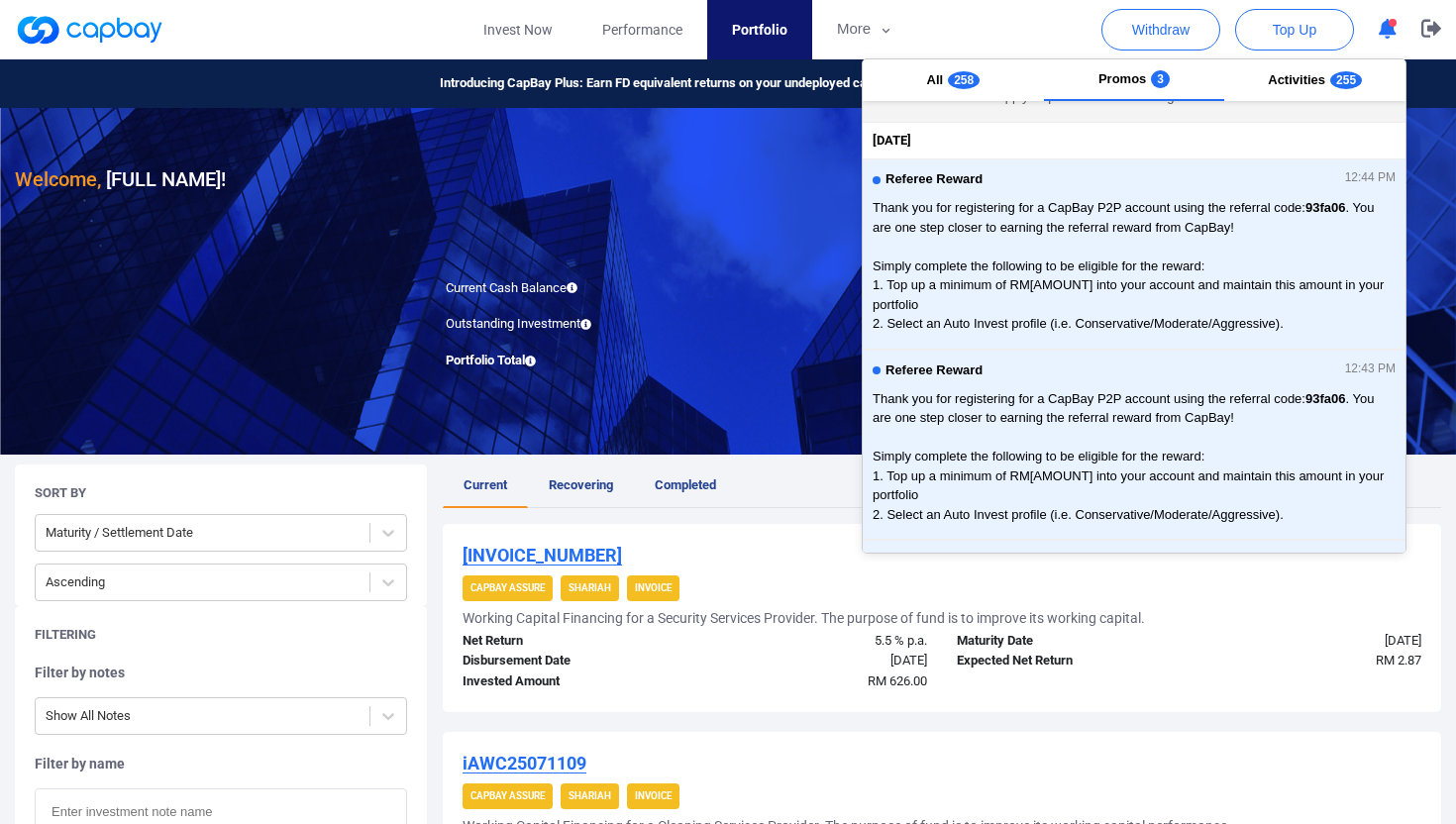 scroll, scrollTop: 425, scrollLeft: 0, axis: vertical 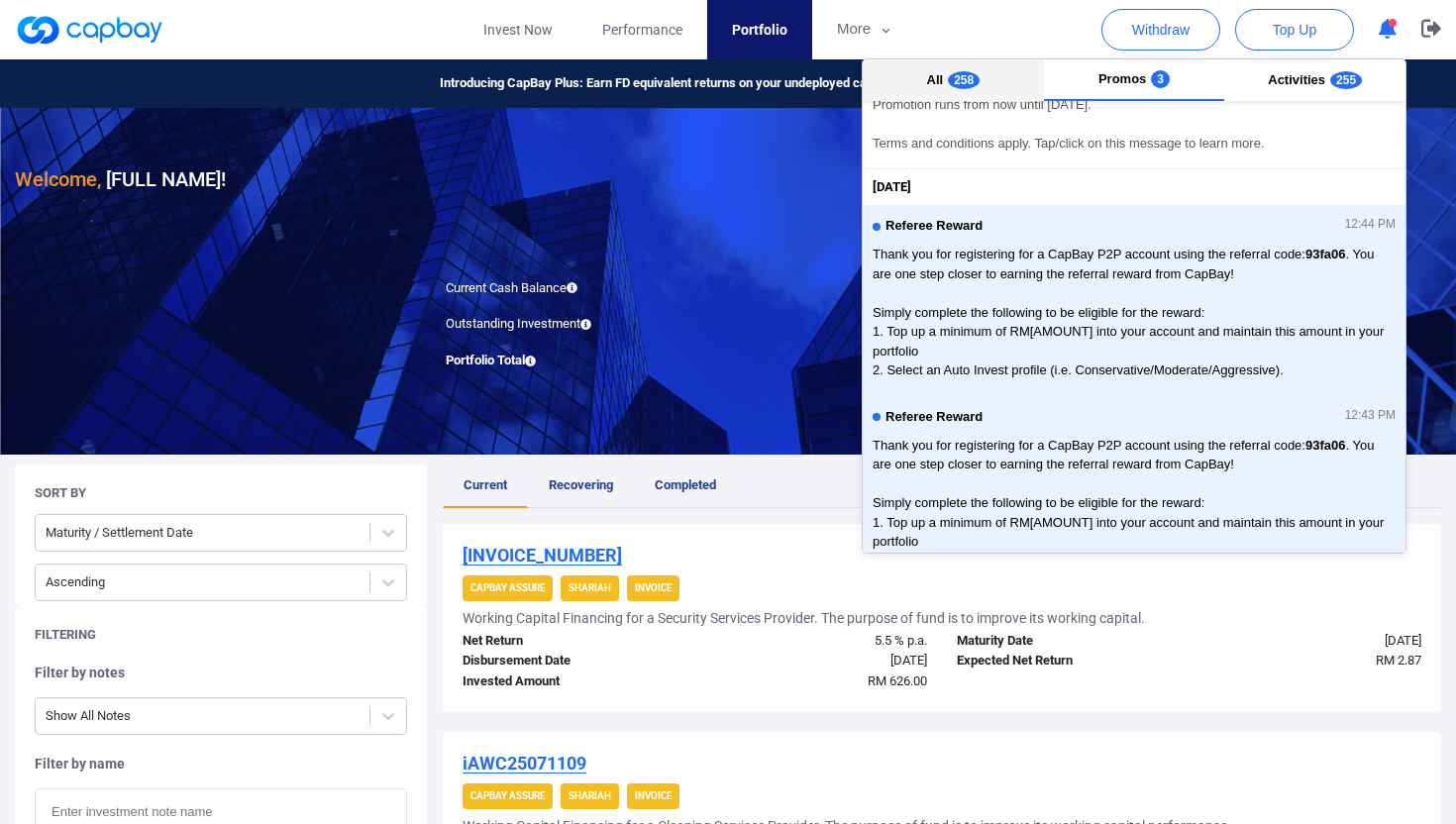 click on "All 258" at bounding box center (953, 80) 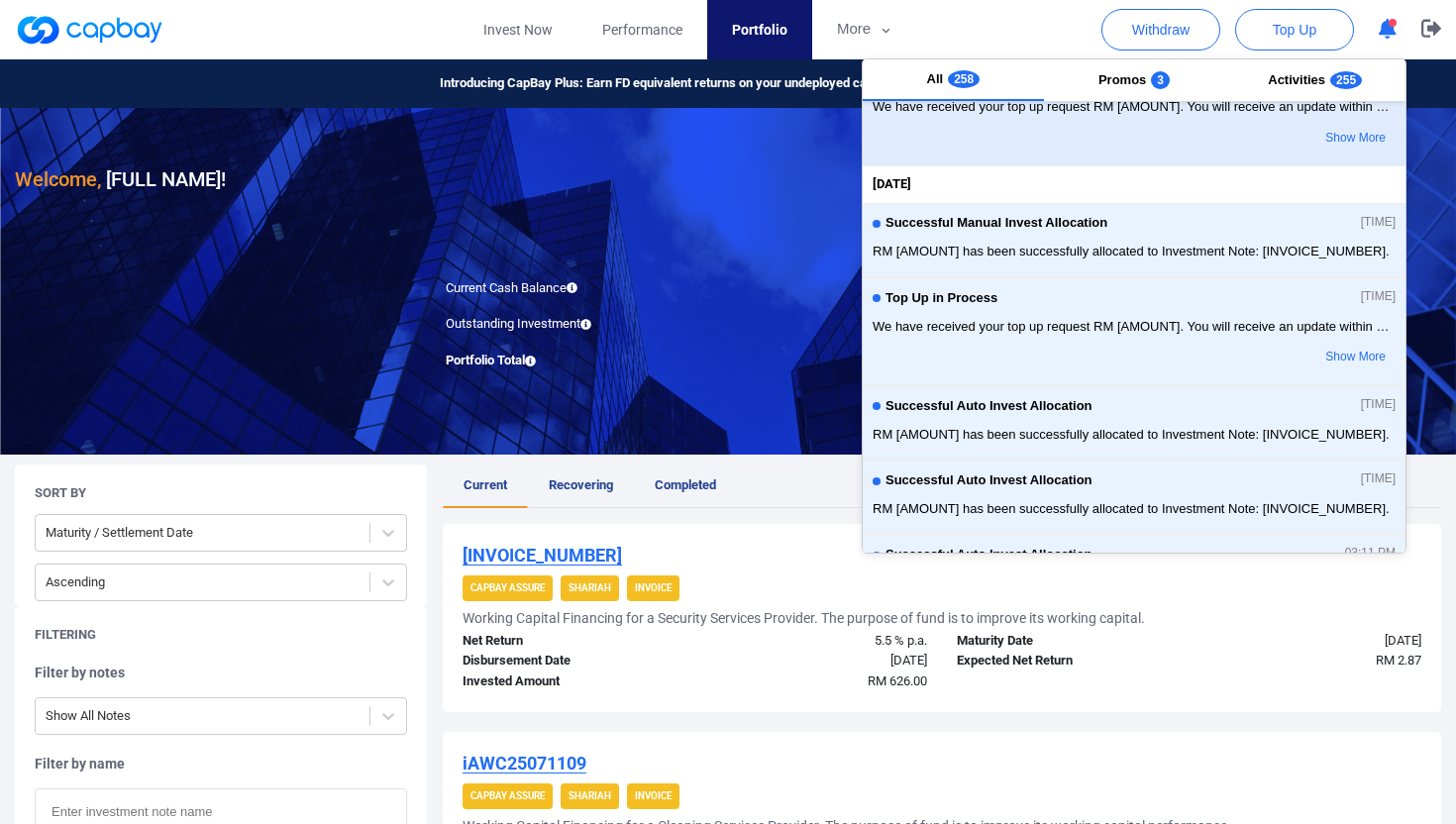 scroll, scrollTop: 0, scrollLeft: 0, axis: both 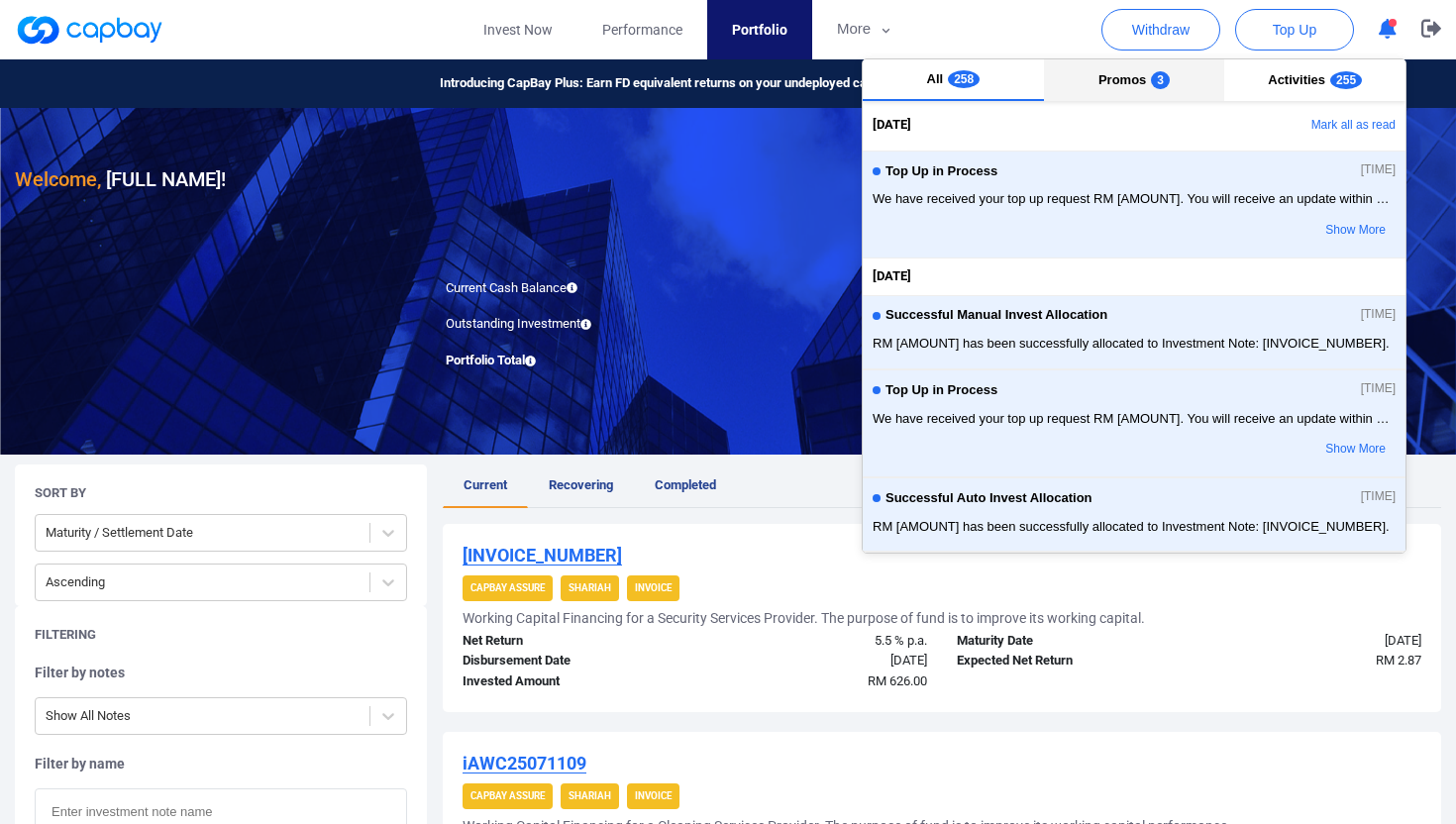 click on "Promos 3" at bounding box center (1134, 80) 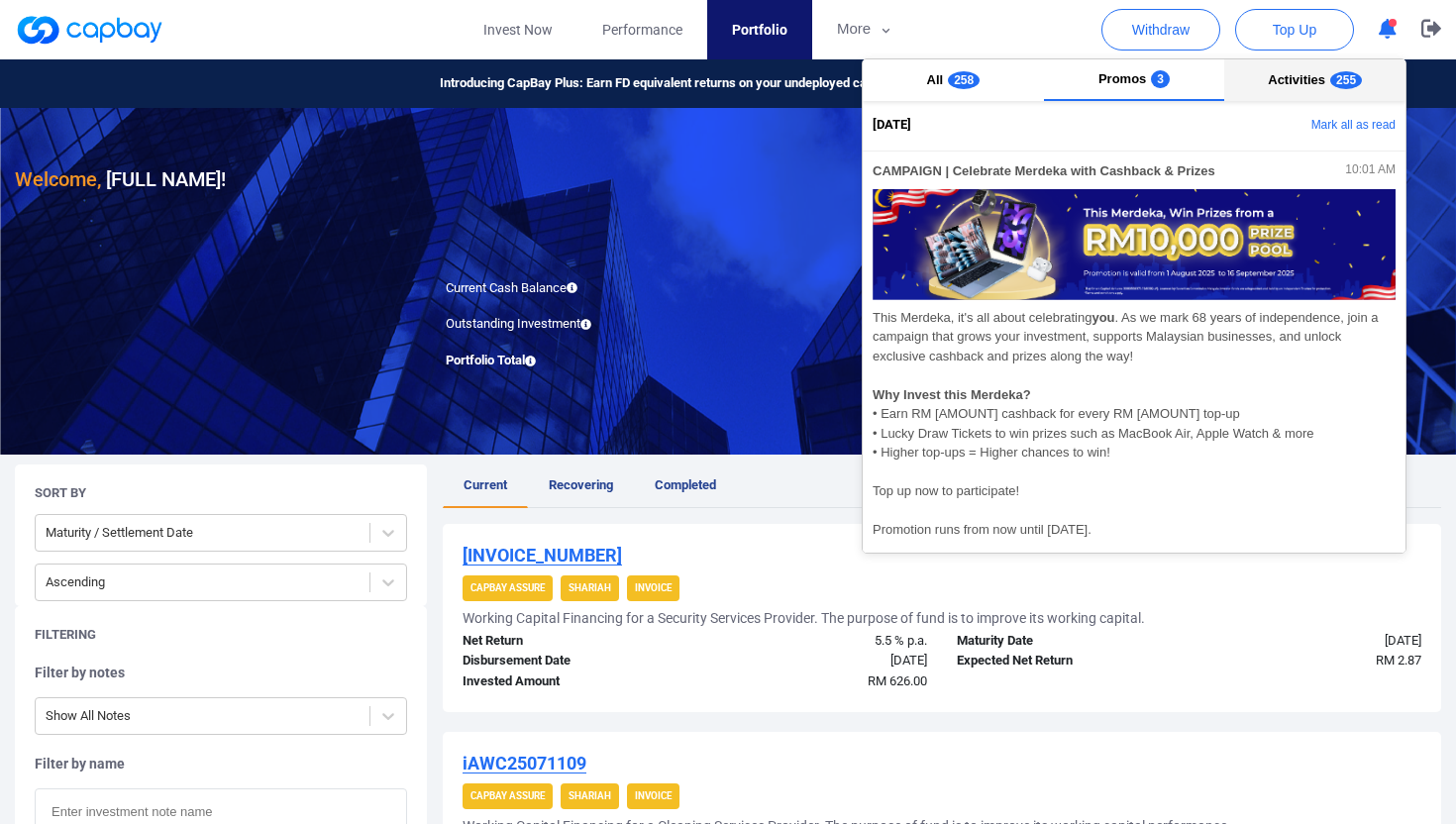 scroll, scrollTop: 425, scrollLeft: 0, axis: vertical 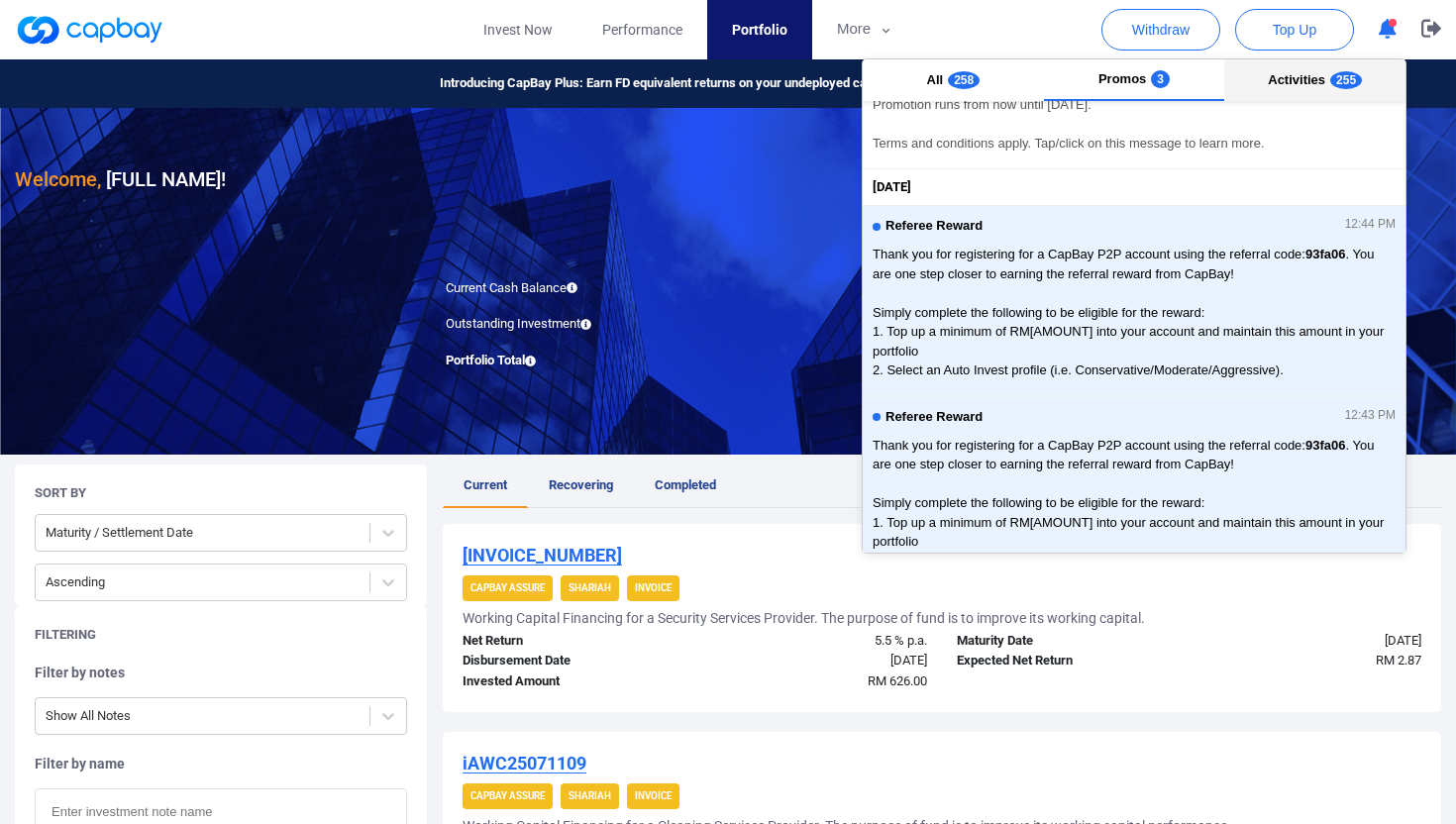 click on "Activities" at bounding box center (1297, 79) 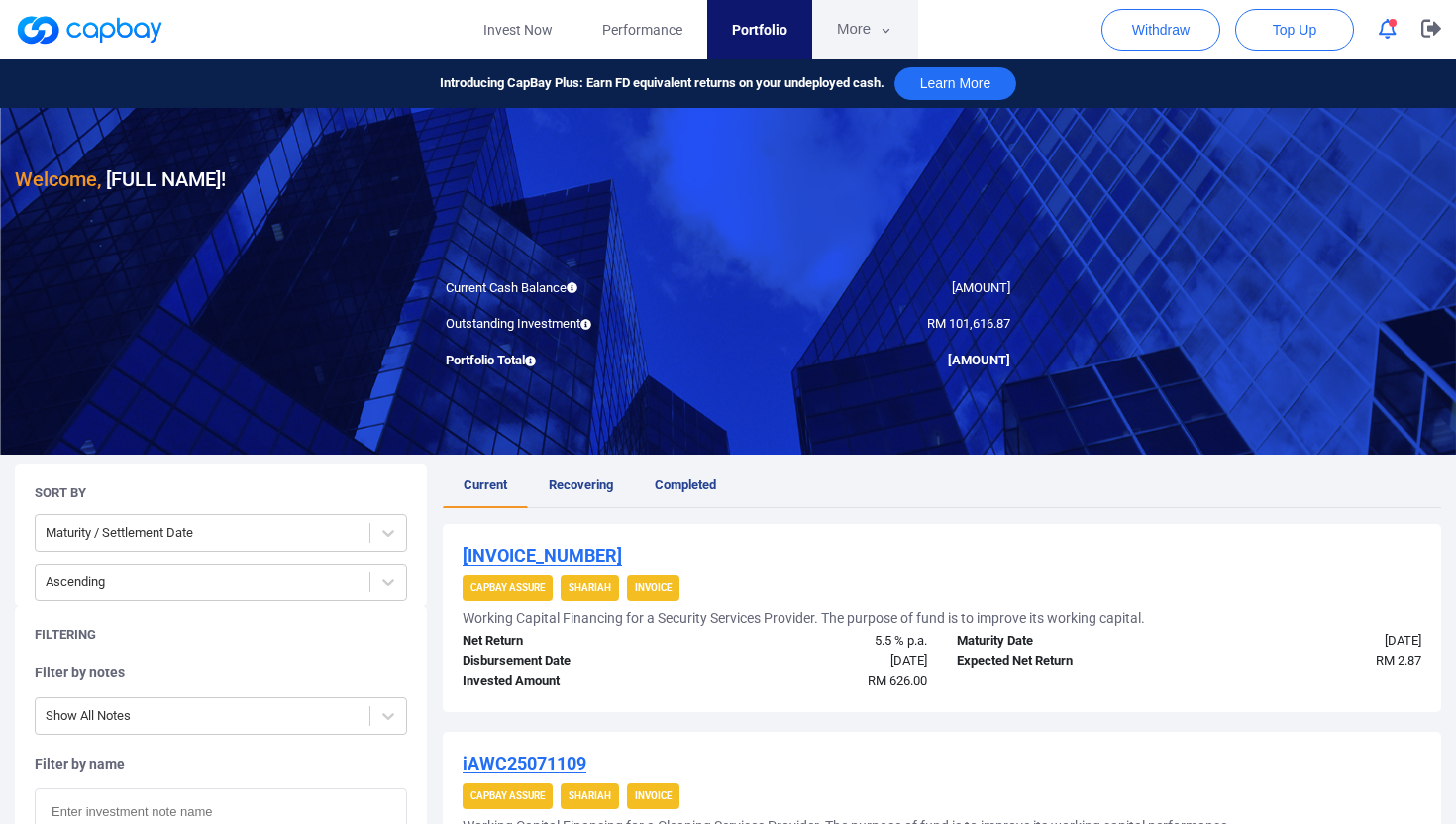 click on "More" at bounding box center [865, 30] 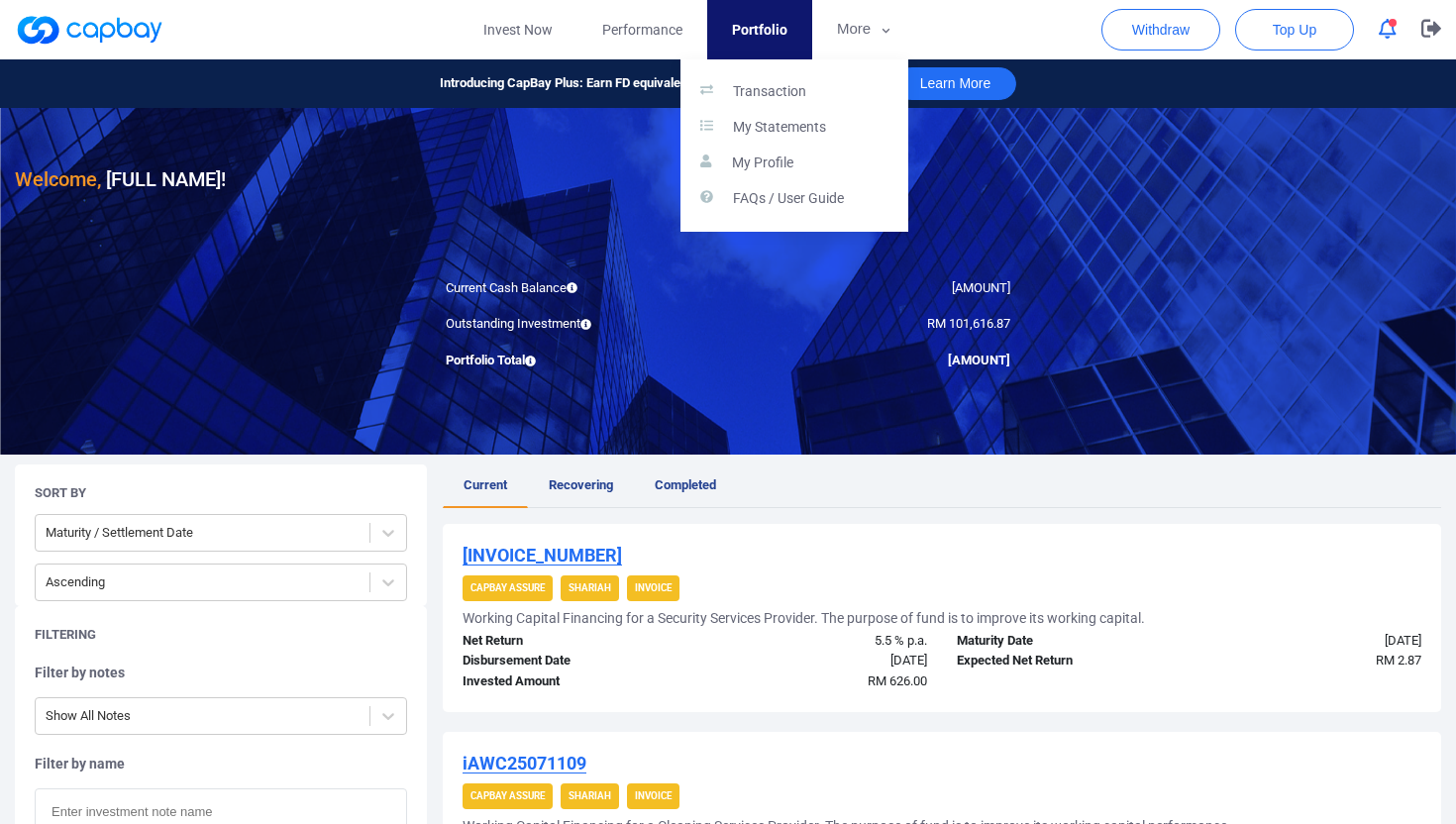 click at bounding box center (728, 412) 